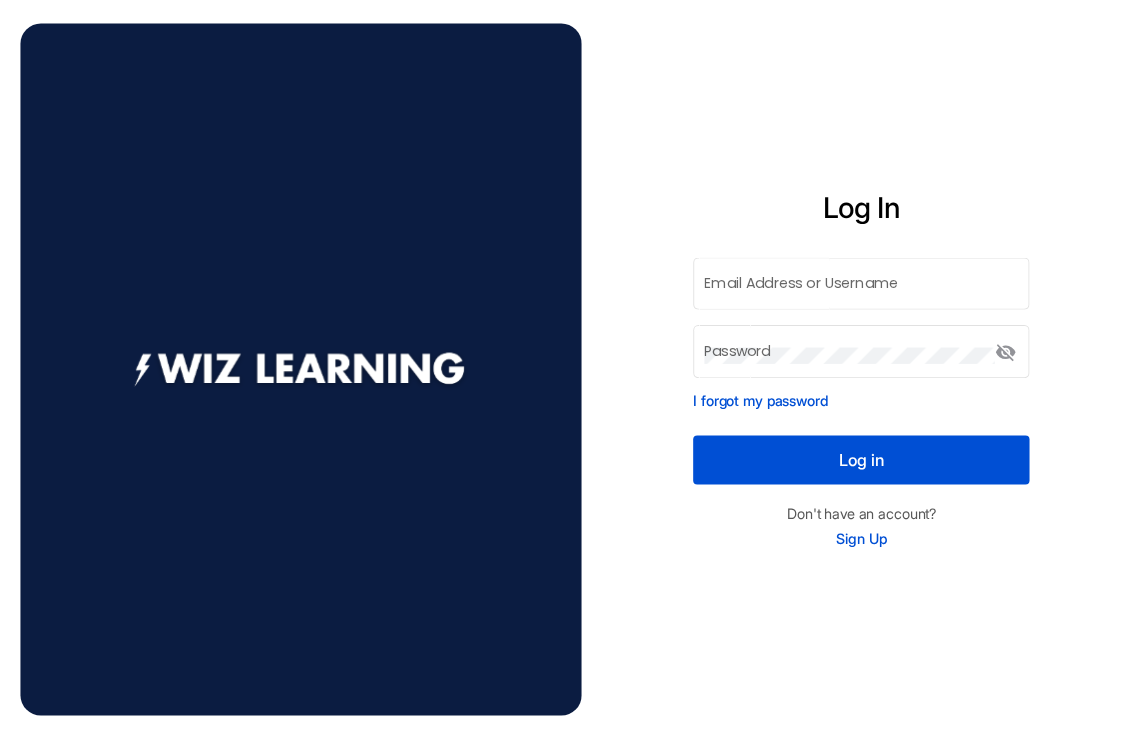 scroll, scrollTop: 0, scrollLeft: 0, axis: both 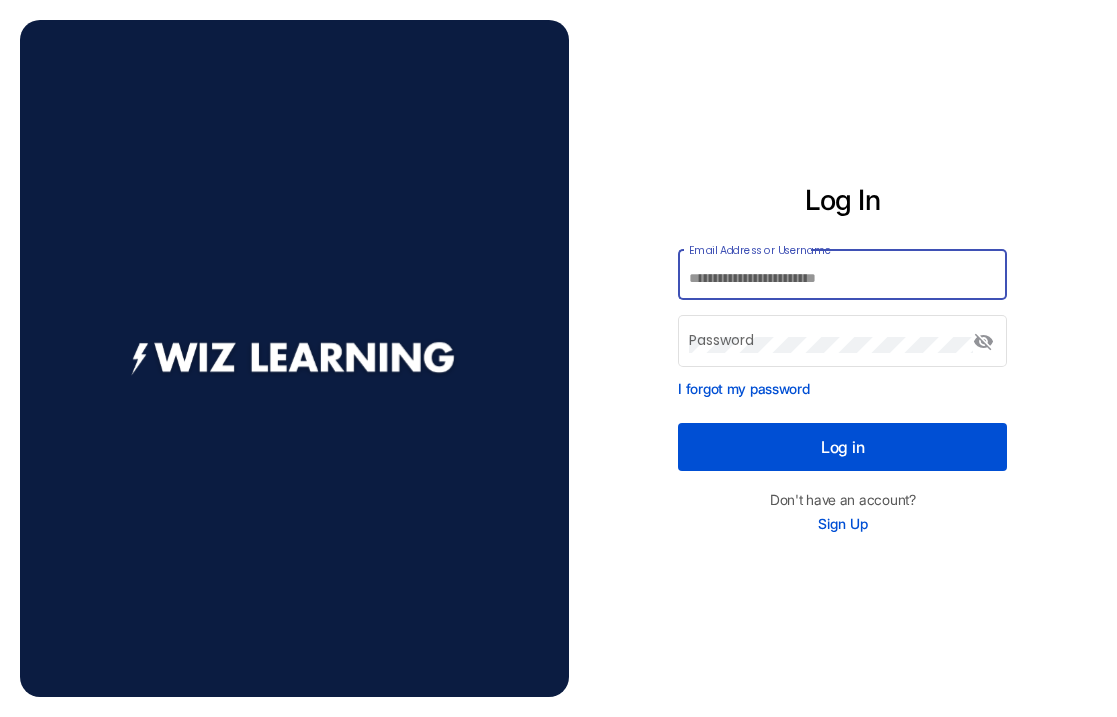 click on "Email Address or Username" at bounding box center [843, 279] 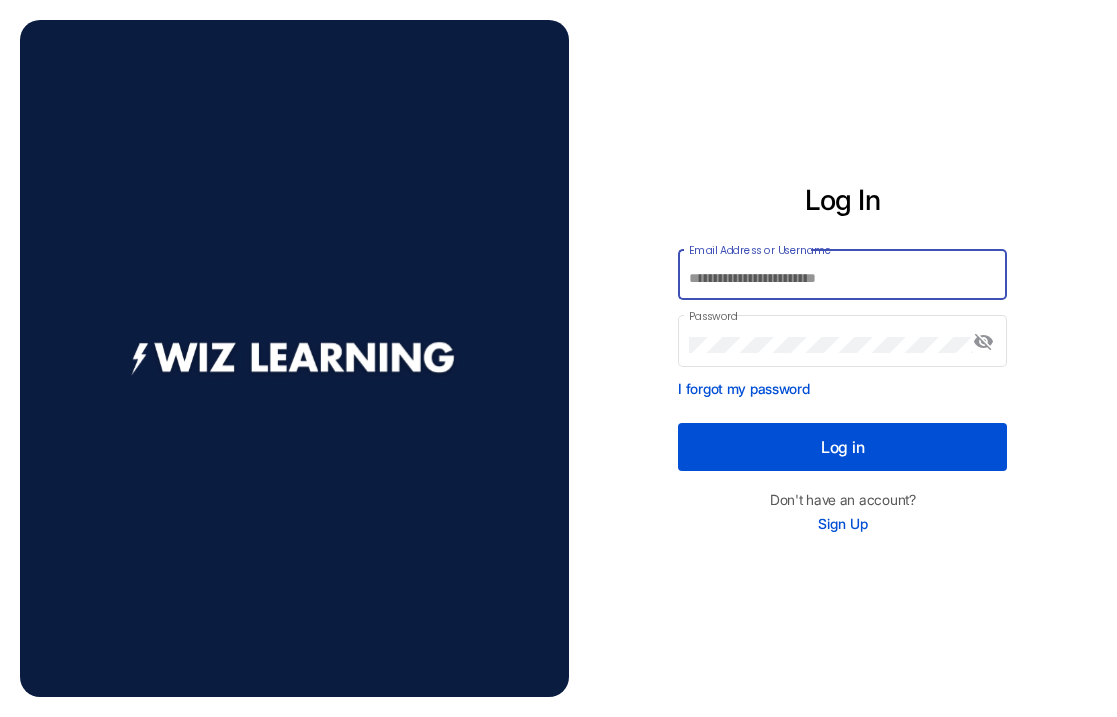 type on "**********" 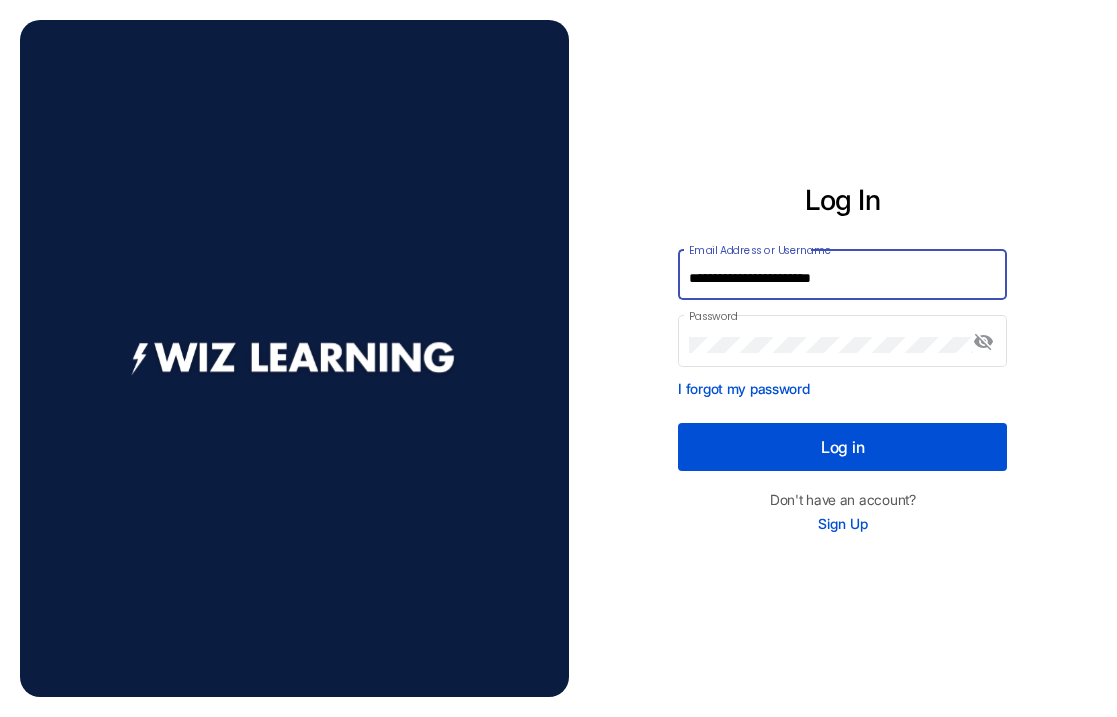 click on "Log in" 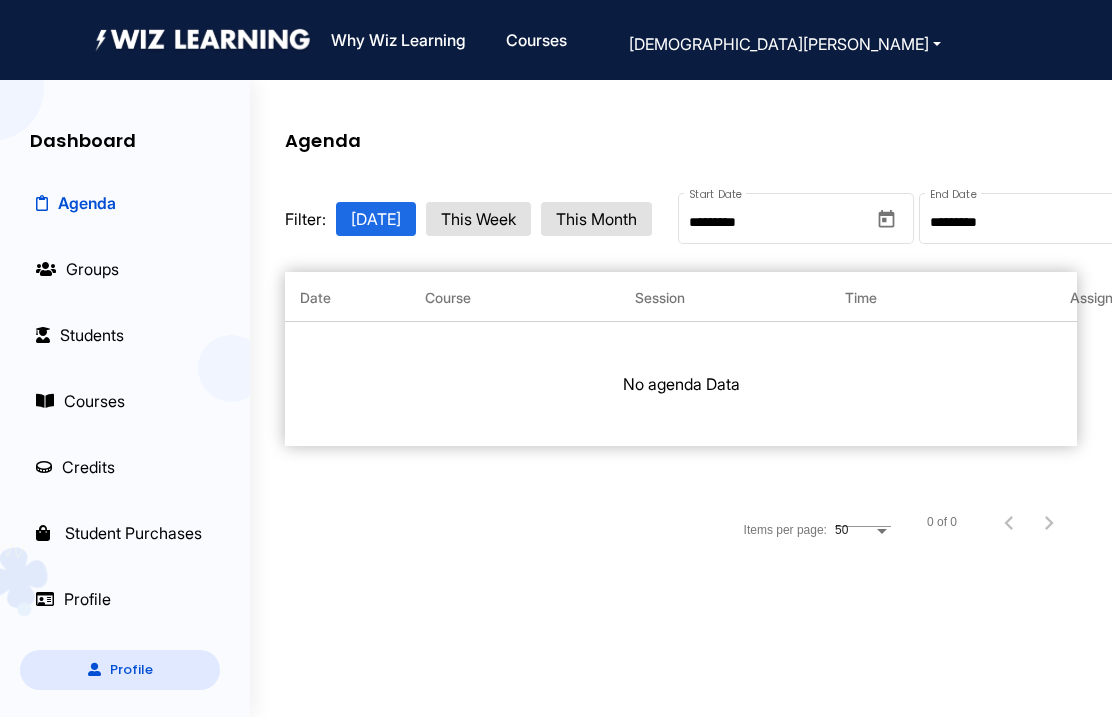 click on "Courses" at bounding box center [80, 401] 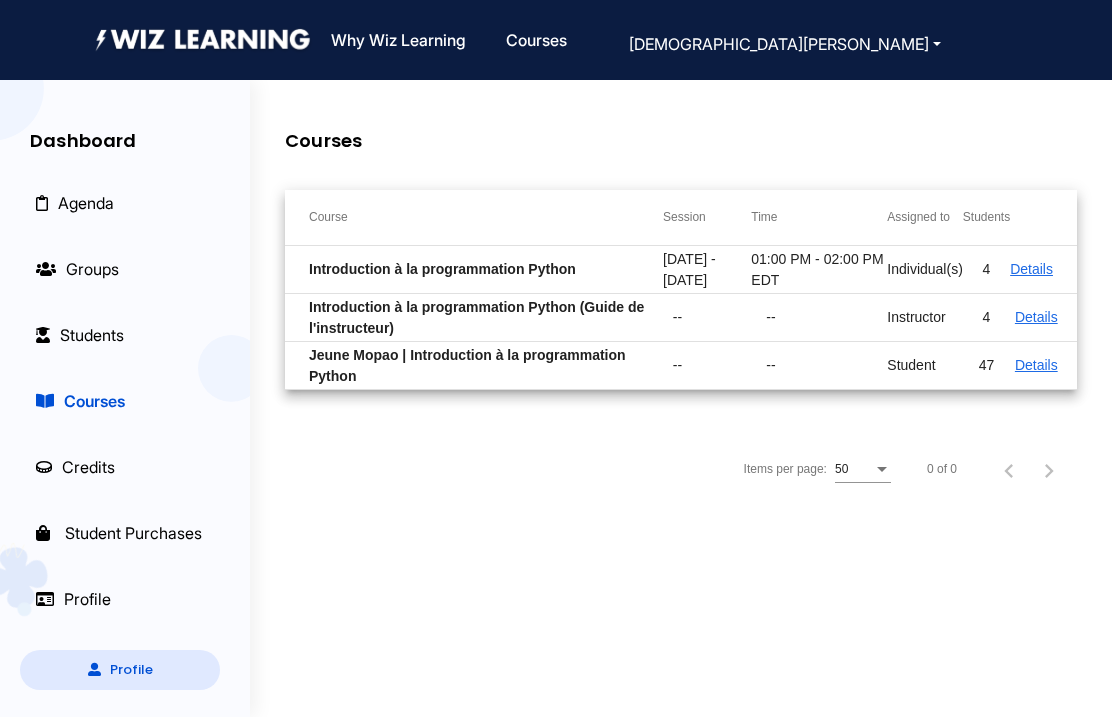 click on "Details" 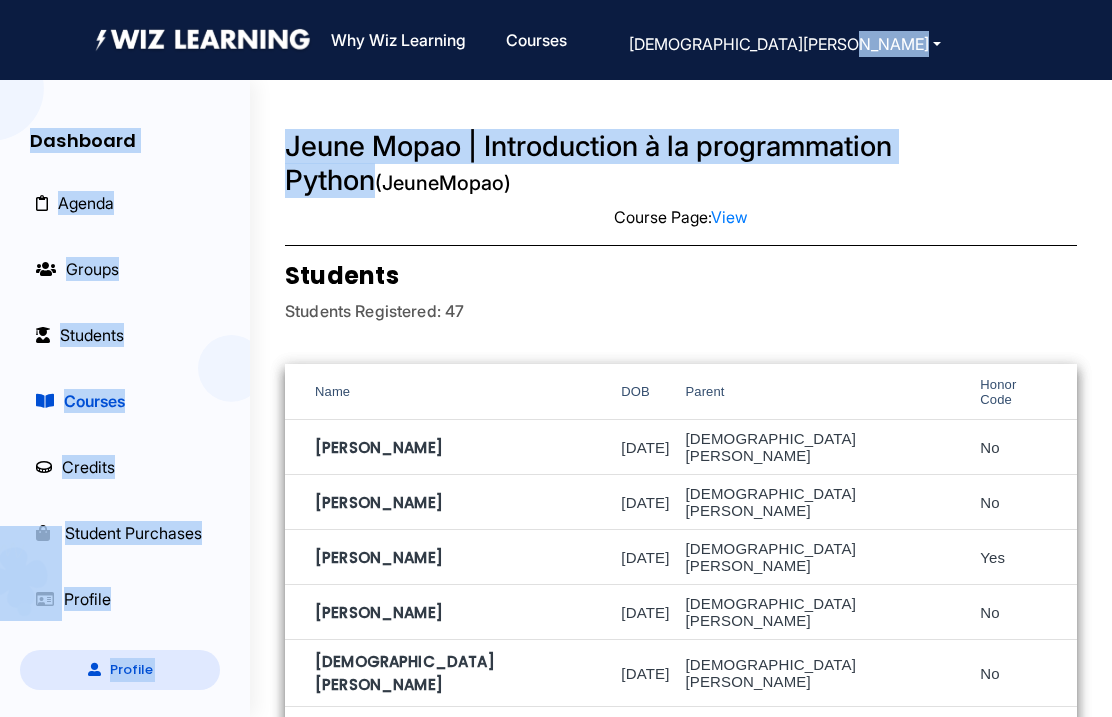 drag, startPoint x: 1111, startPoint y: 54, endPoint x: 1104, endPoint y: 102, distance: 48.507732 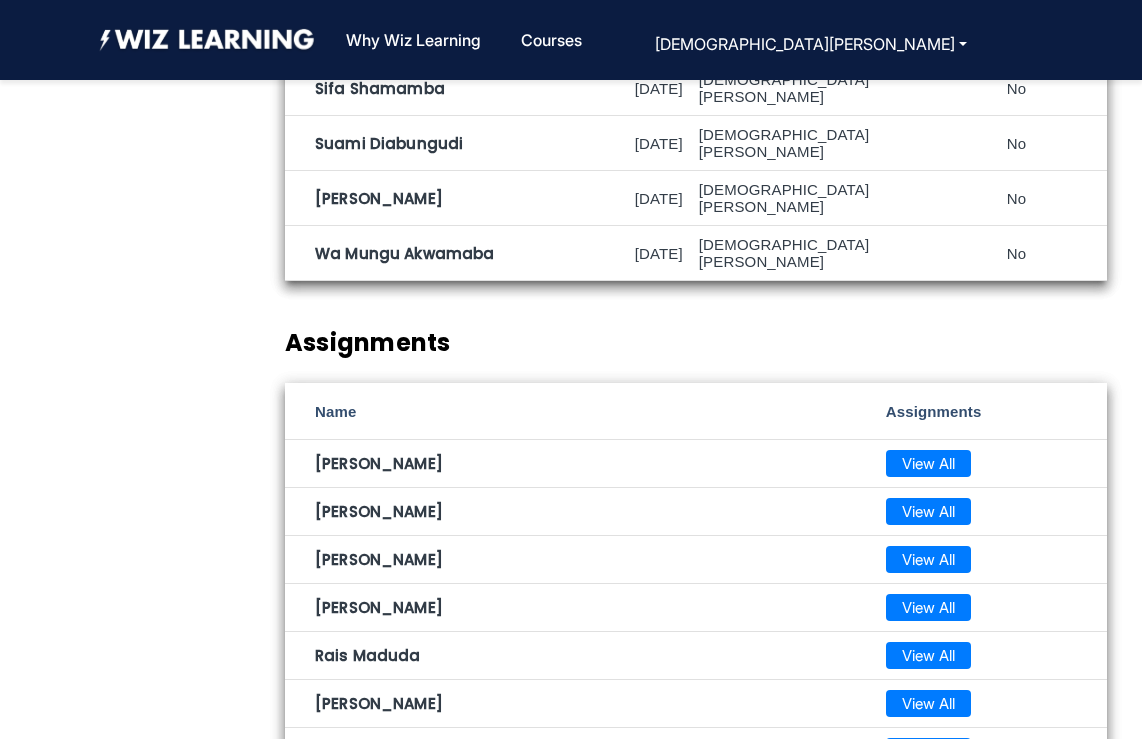 scroll, scrollTop: 2685, scrollLeft: 0, axis: vertical 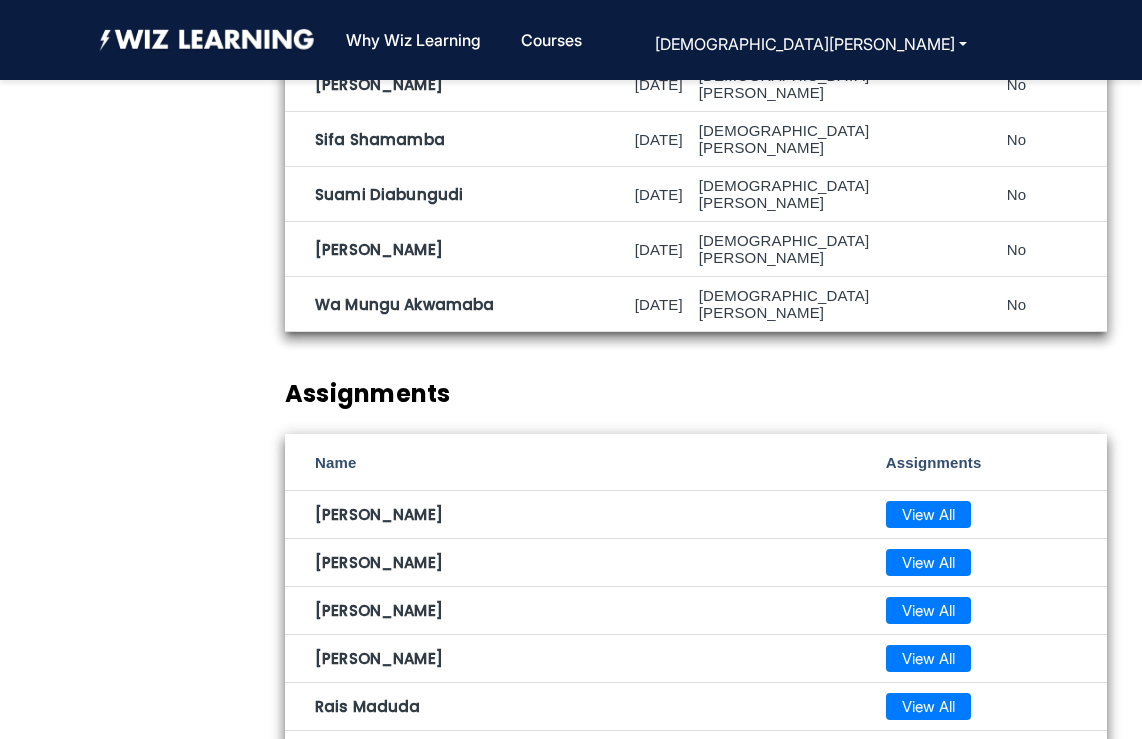 click on "View All" 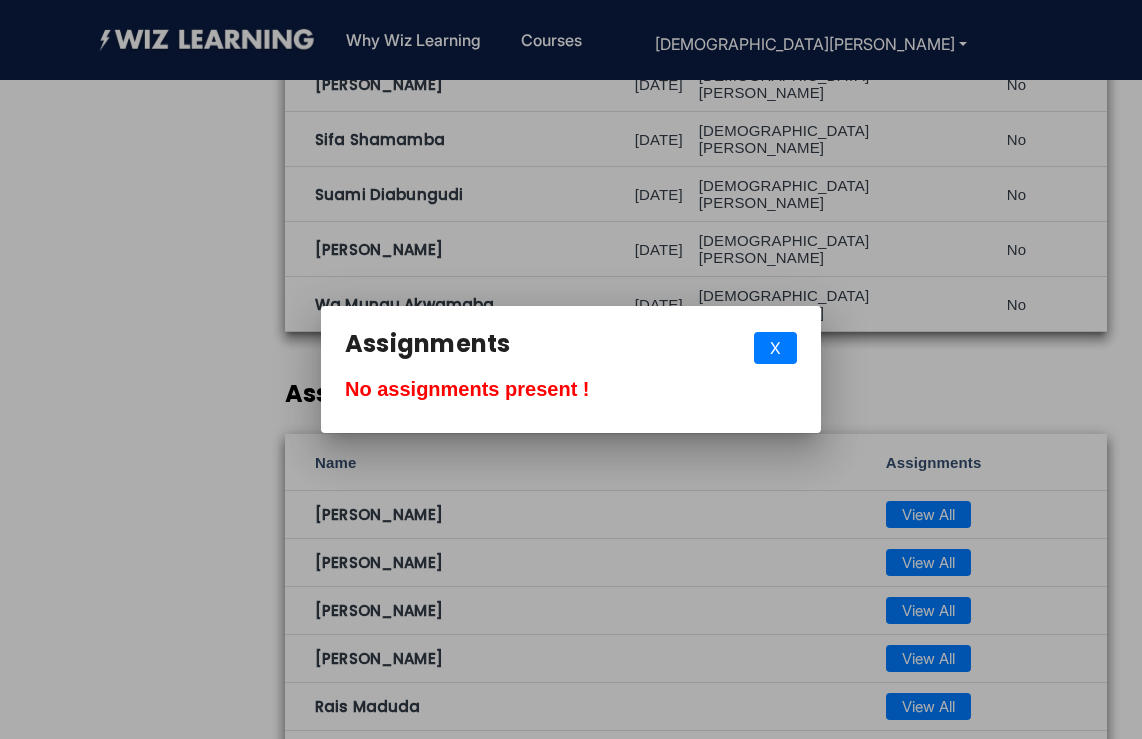 scroll, scrollTop: 0, scrollLeft: 0, axis: both 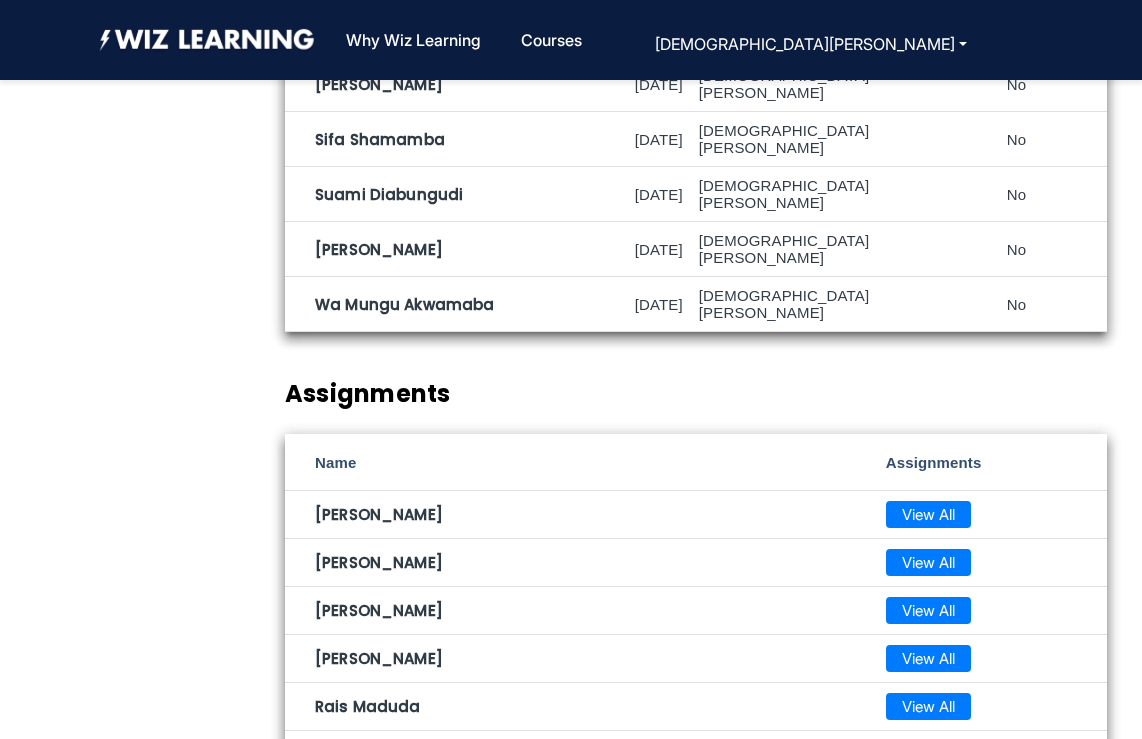 click on "View All" 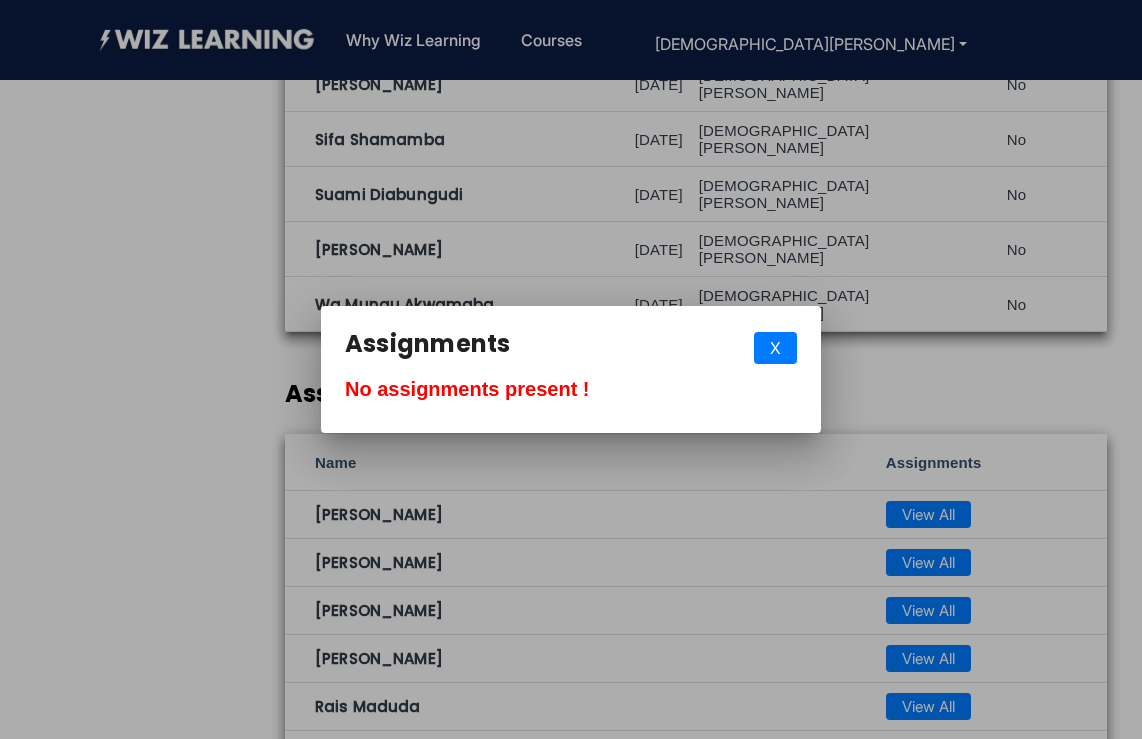 click on "X" at bounding box center [775, 348] 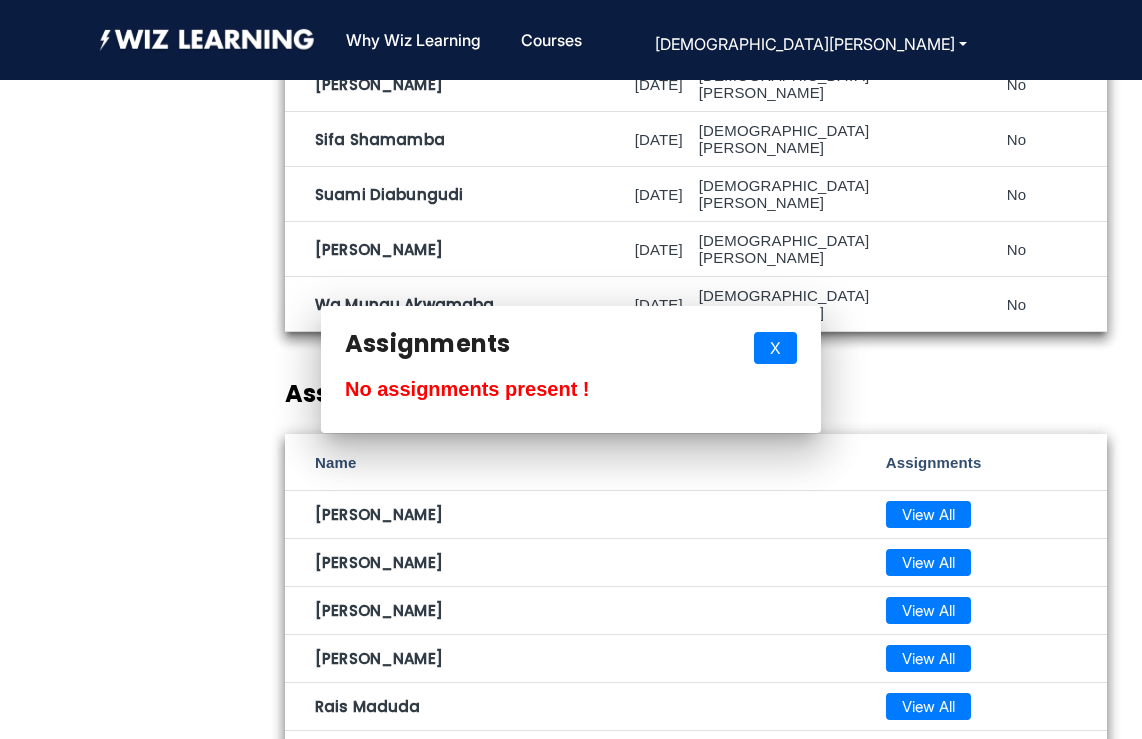 scroll, scrollTop: 2685, scrollLeft: 0, axis: vertical 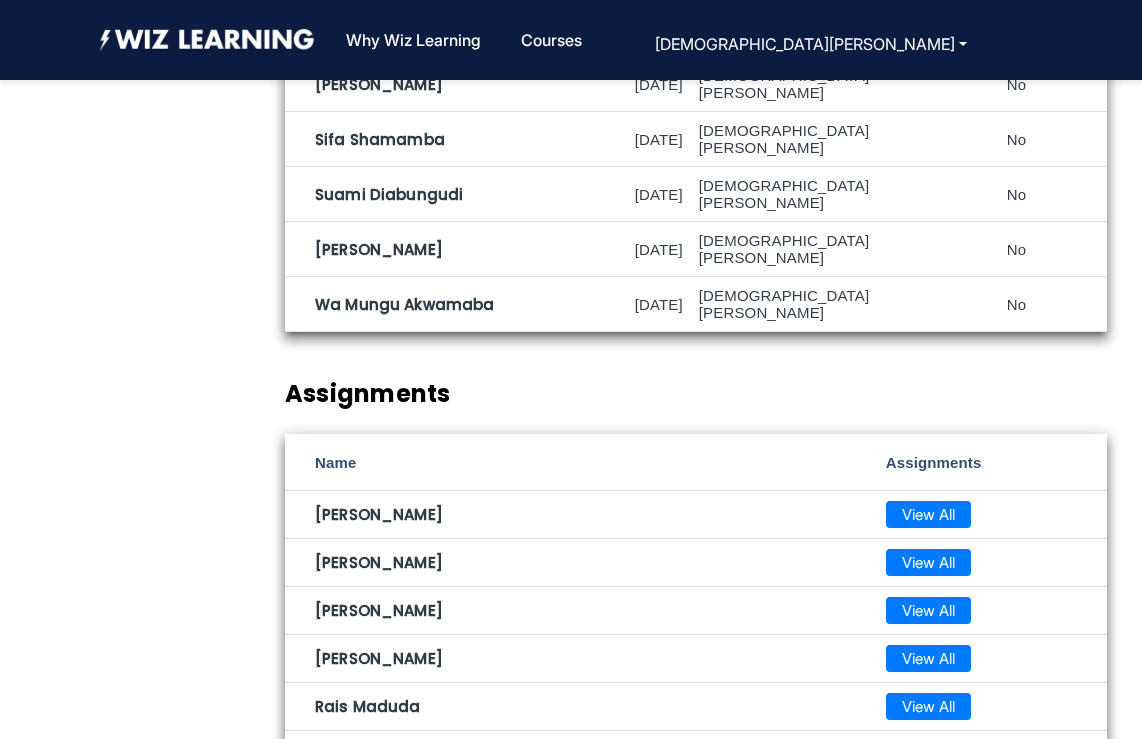 click on "View All" 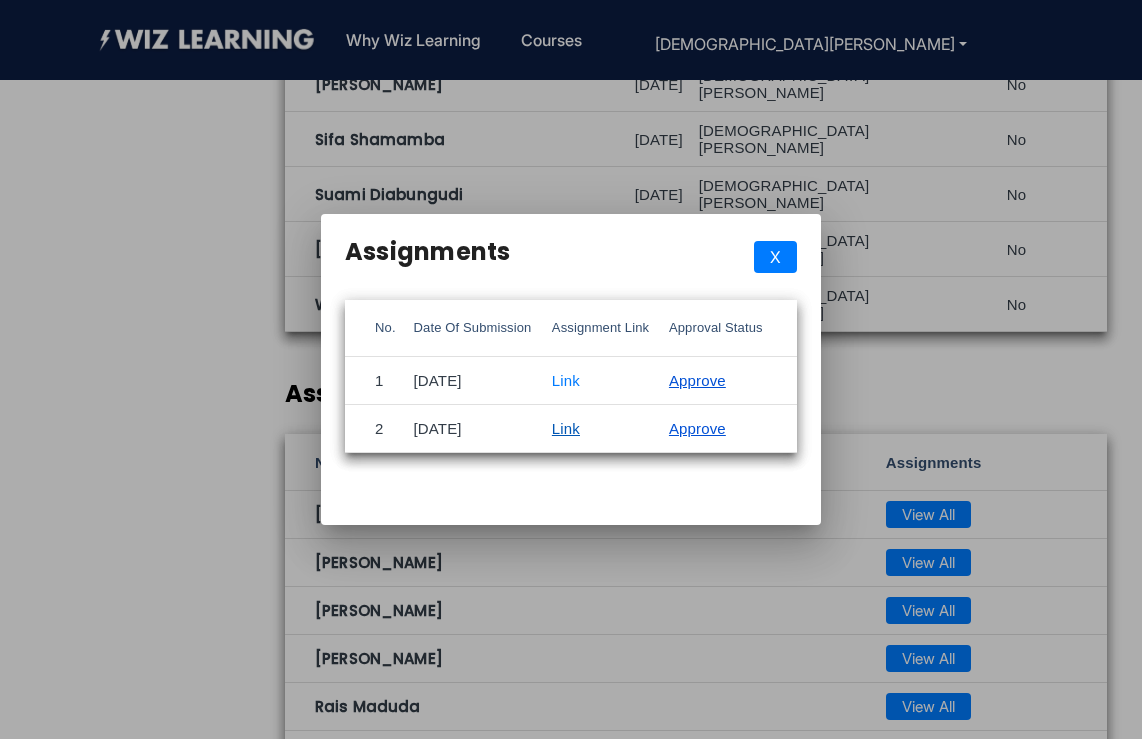 click on "Link" at bounding box center (566, 428) 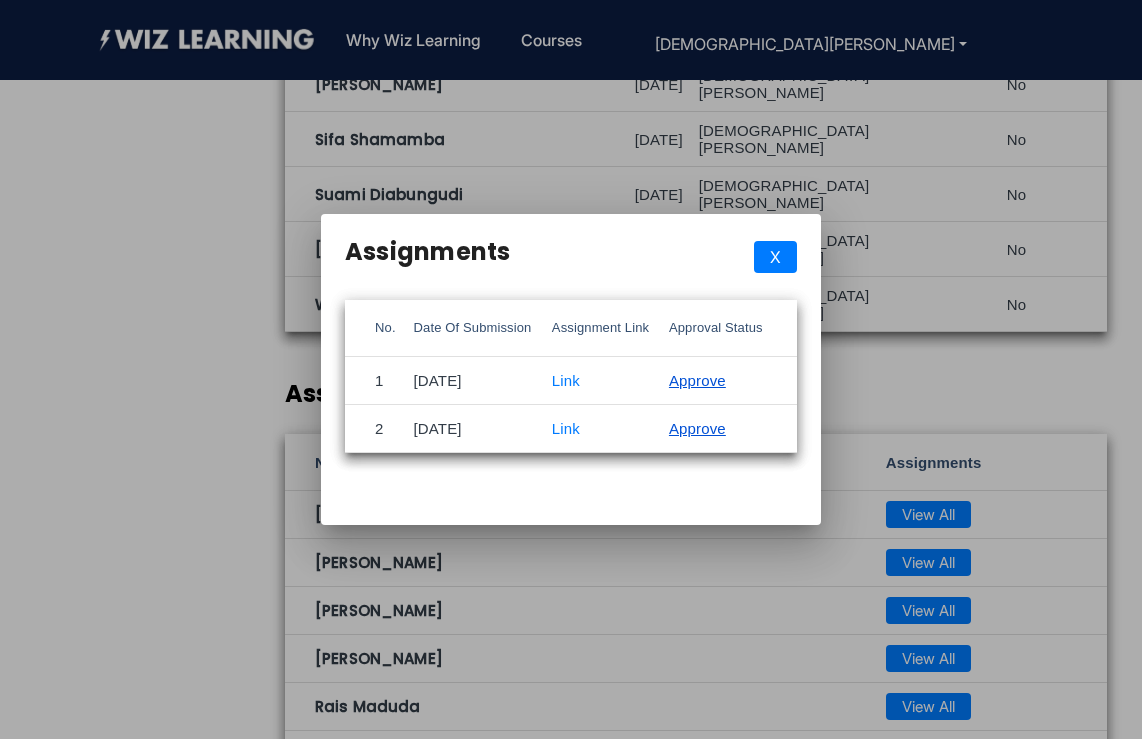 click on "X" at bounding box center [775, 257] 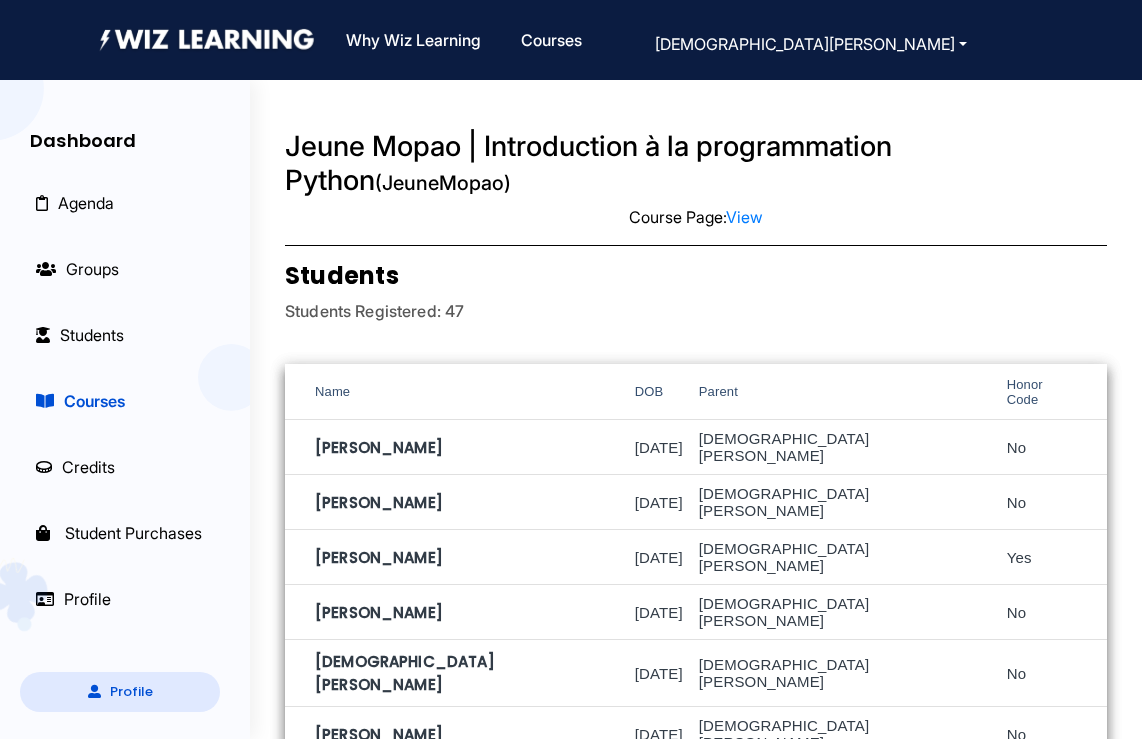 scroll, scrollTop: 2685, scrollLeft: 0, axis: vertical 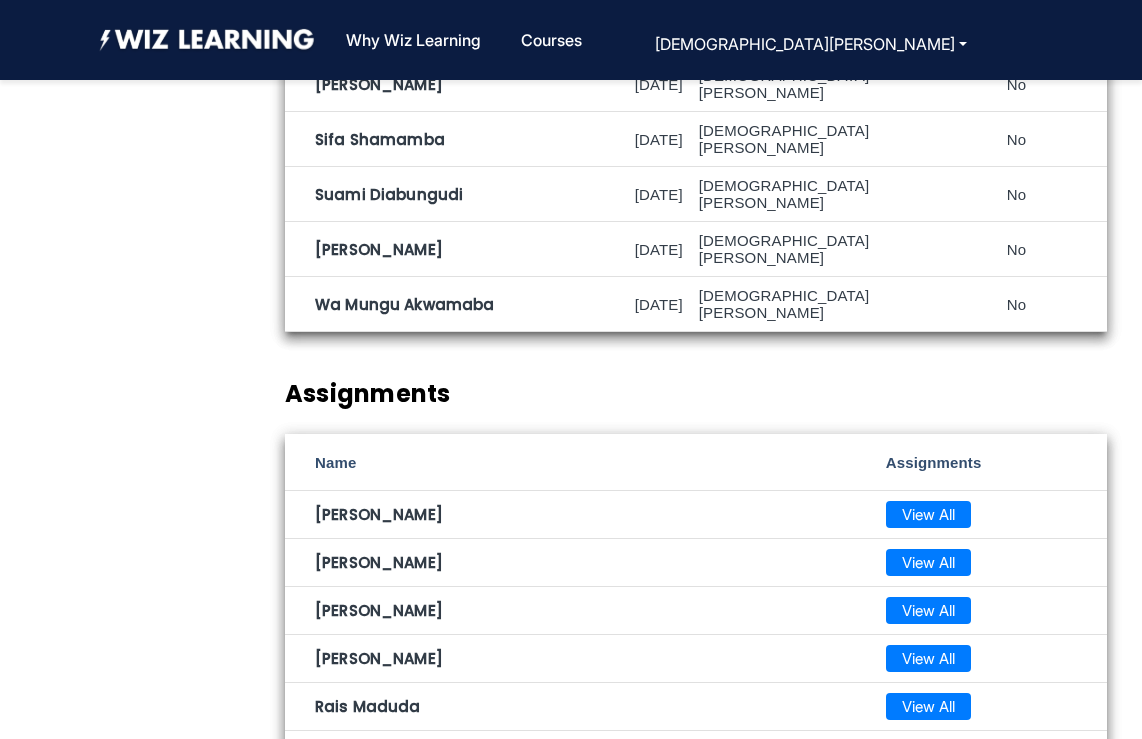 click on "View All" 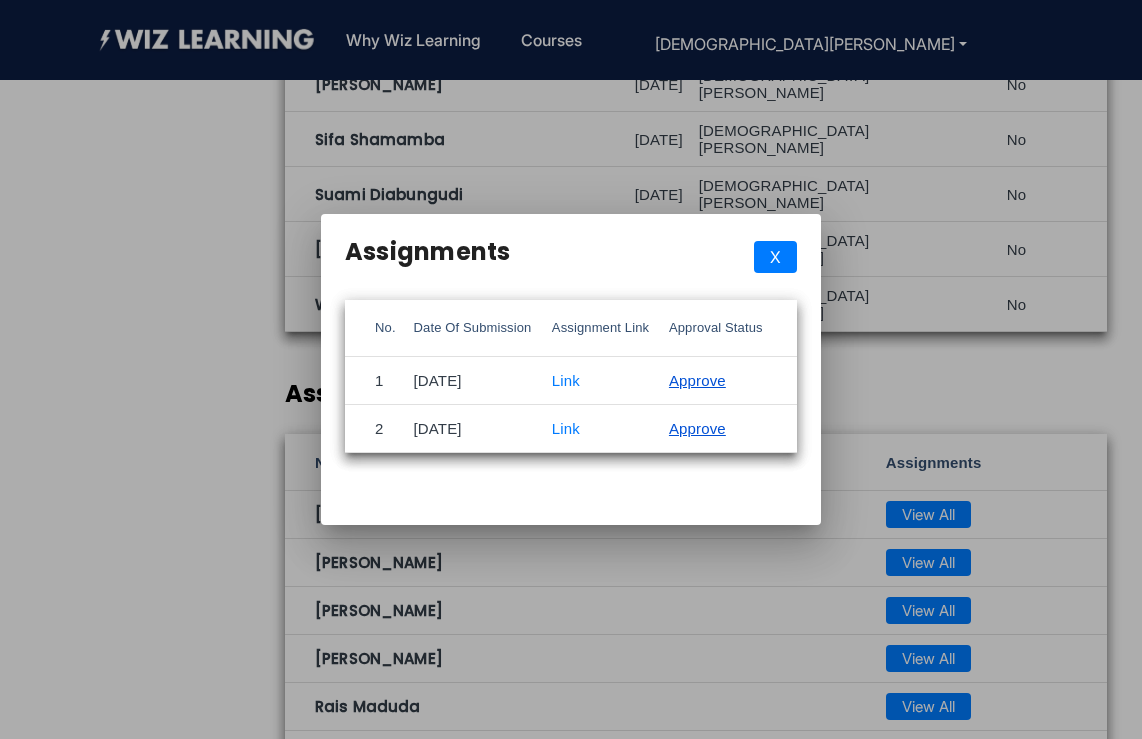scroll, scrollTop: 0, scrollLeft: 0, axis: both 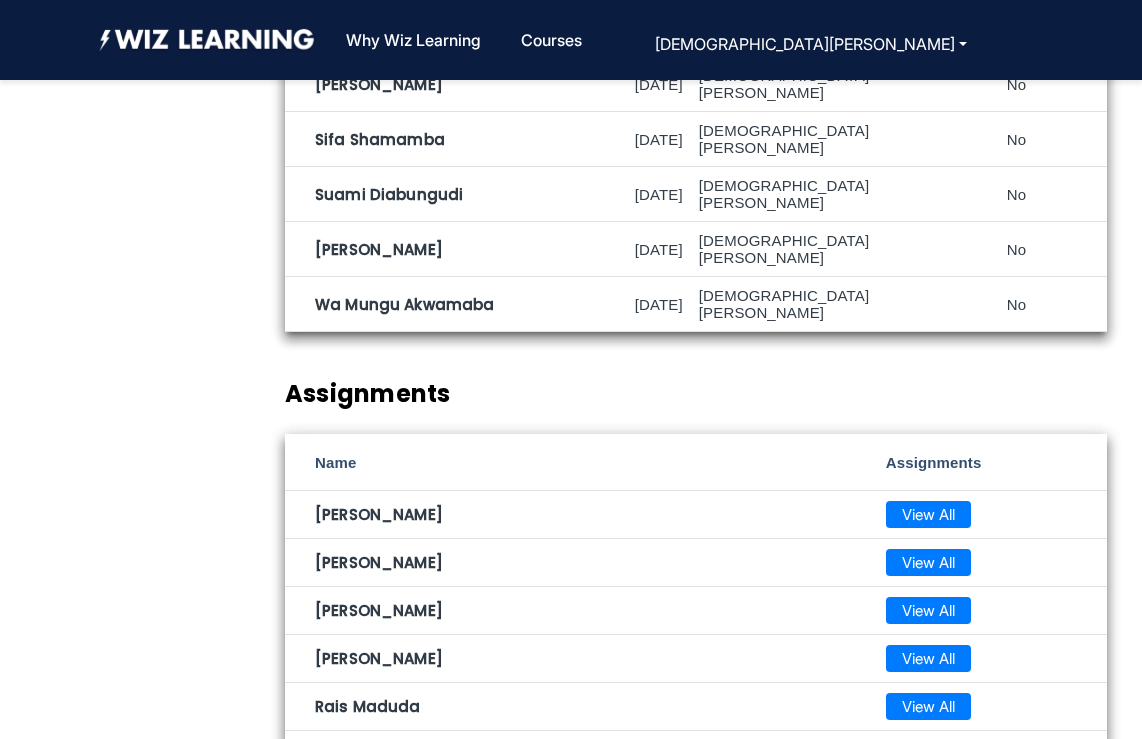 click on "View All" 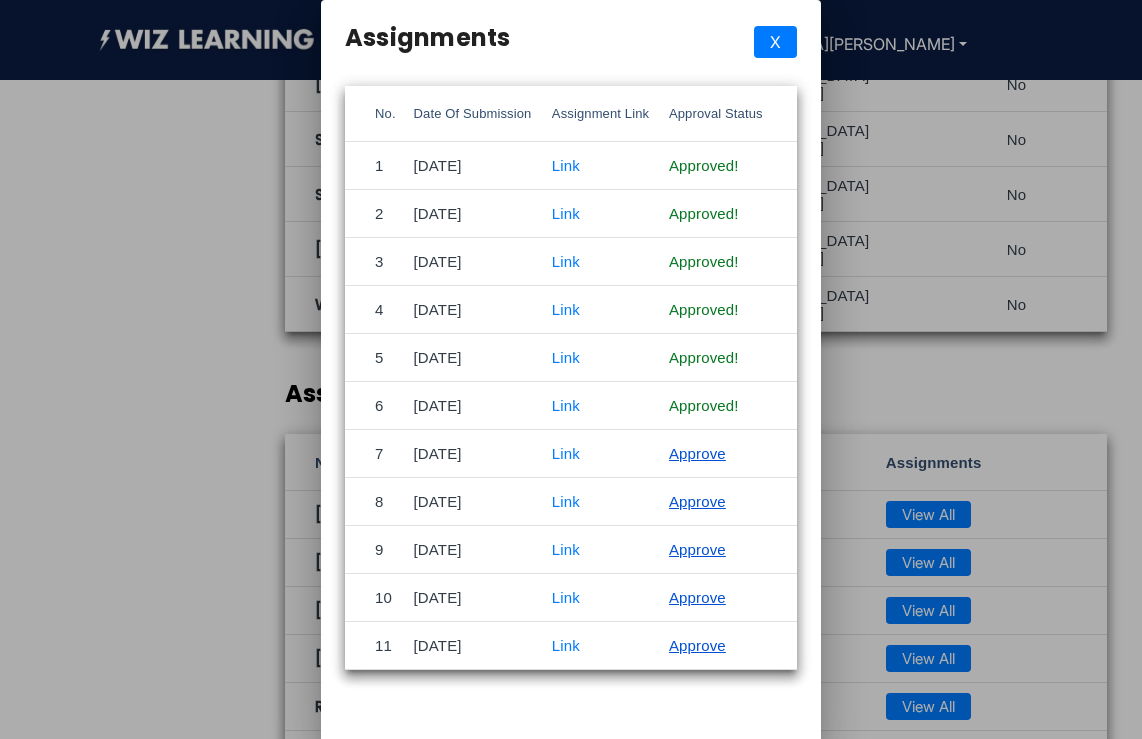 scroll, scrollTop: 0, scrollLeft: 0, axis: both 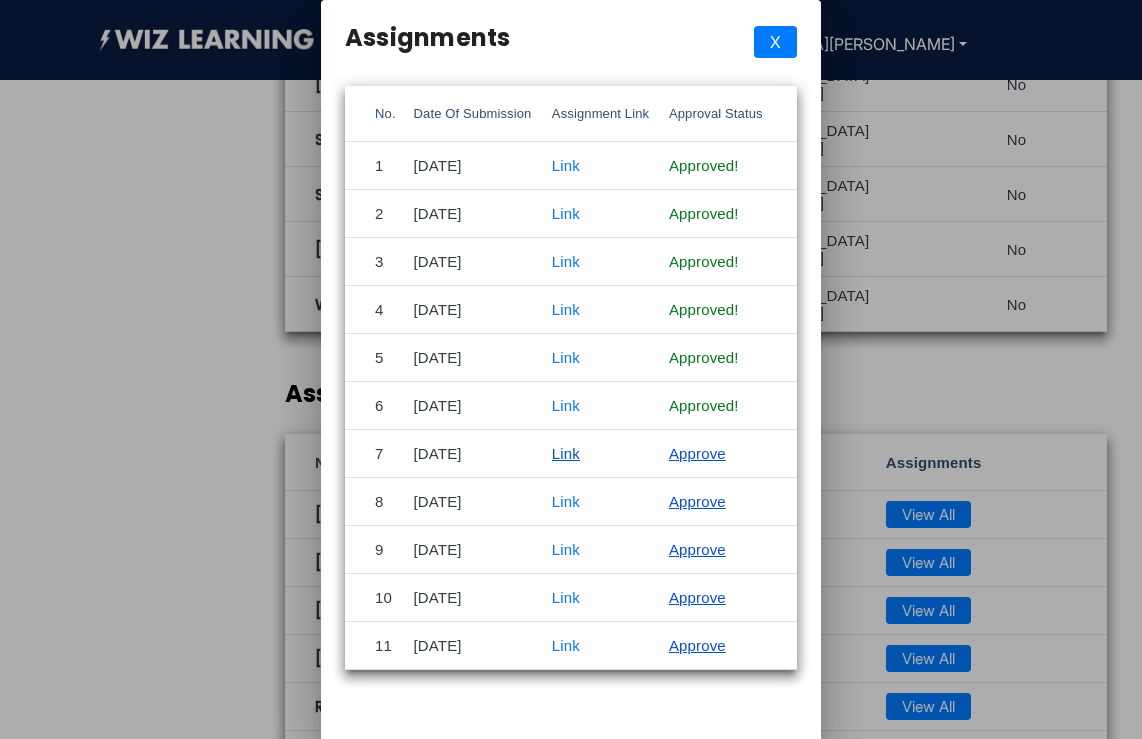 click on "Link" at bounding box center [566, 453] 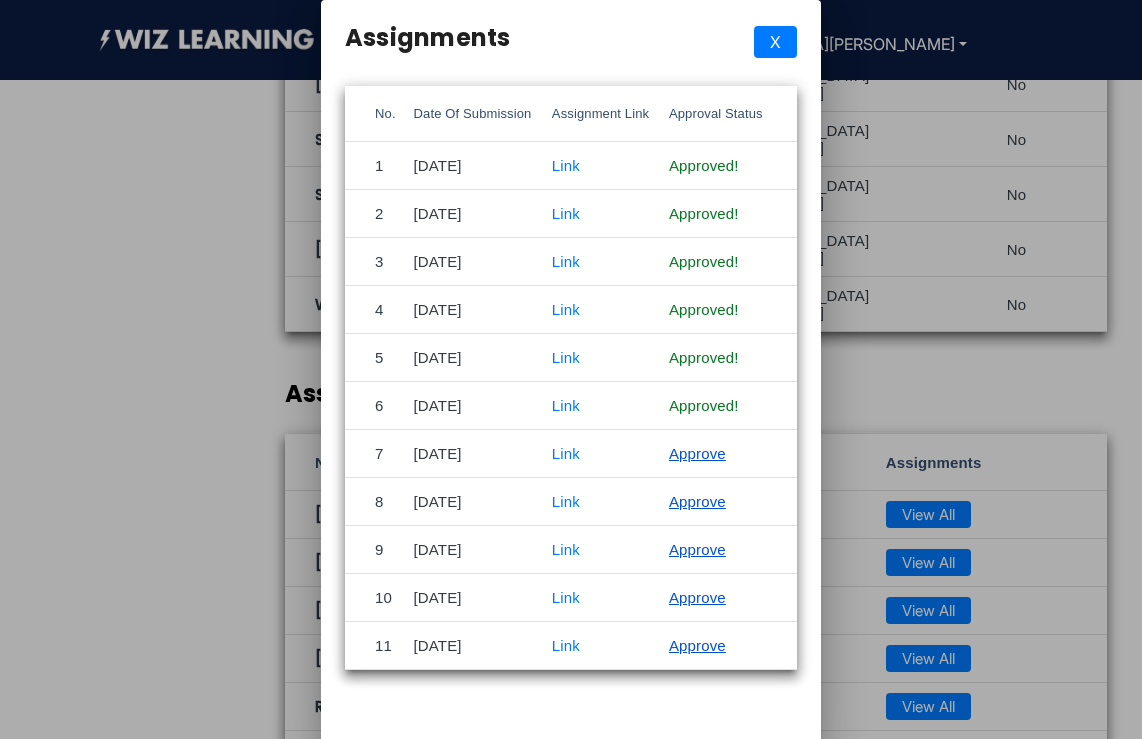 click on "Approve" at bounding box center [697, 453] 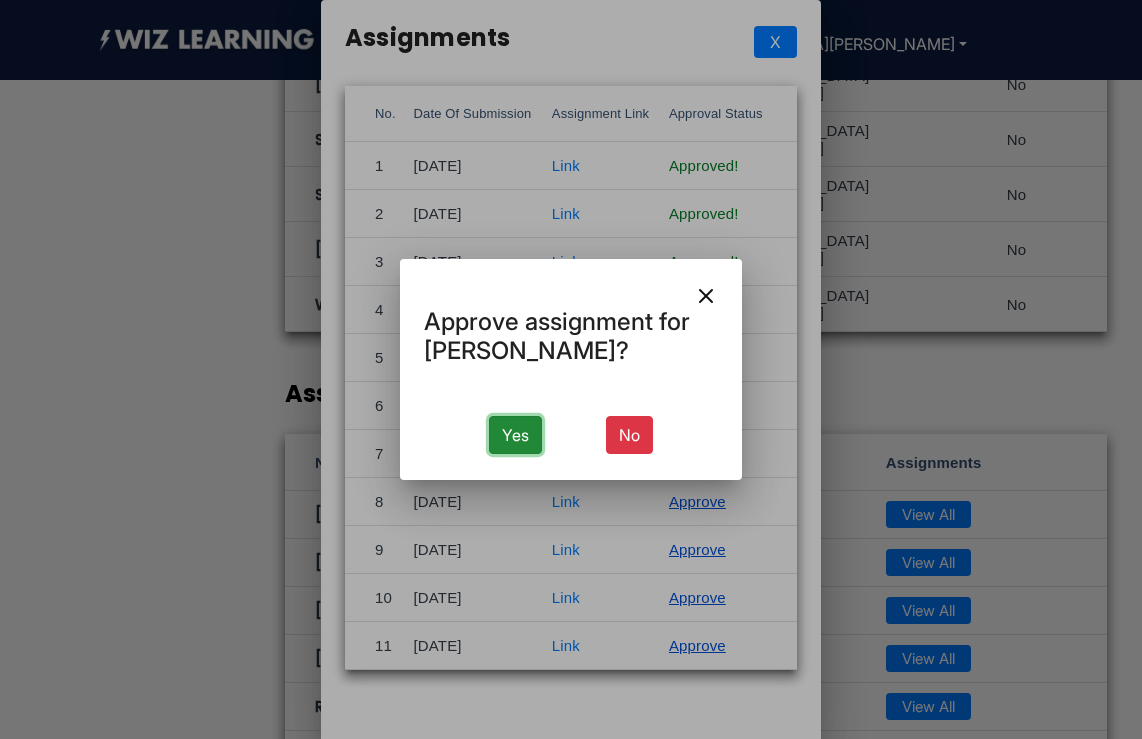 click on "Yes" at bounding box center [515, 435] 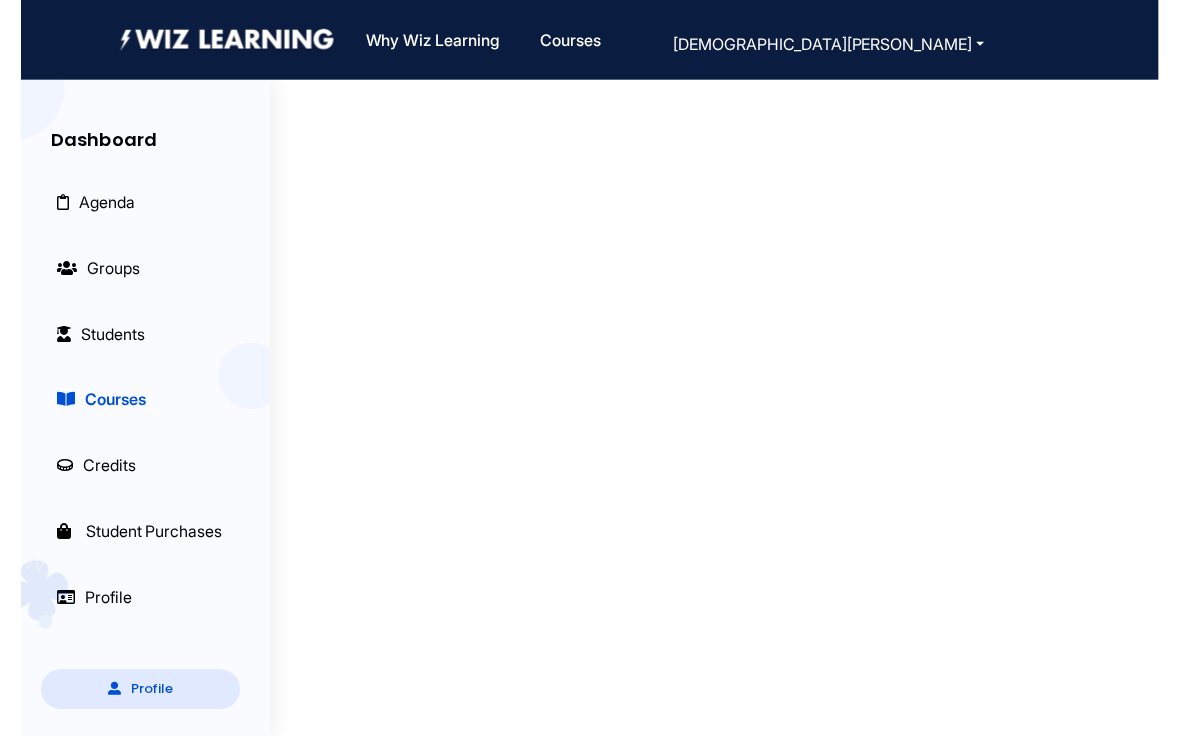 scroll, scrollTop: 0, scrollLeft: 0, axis: both 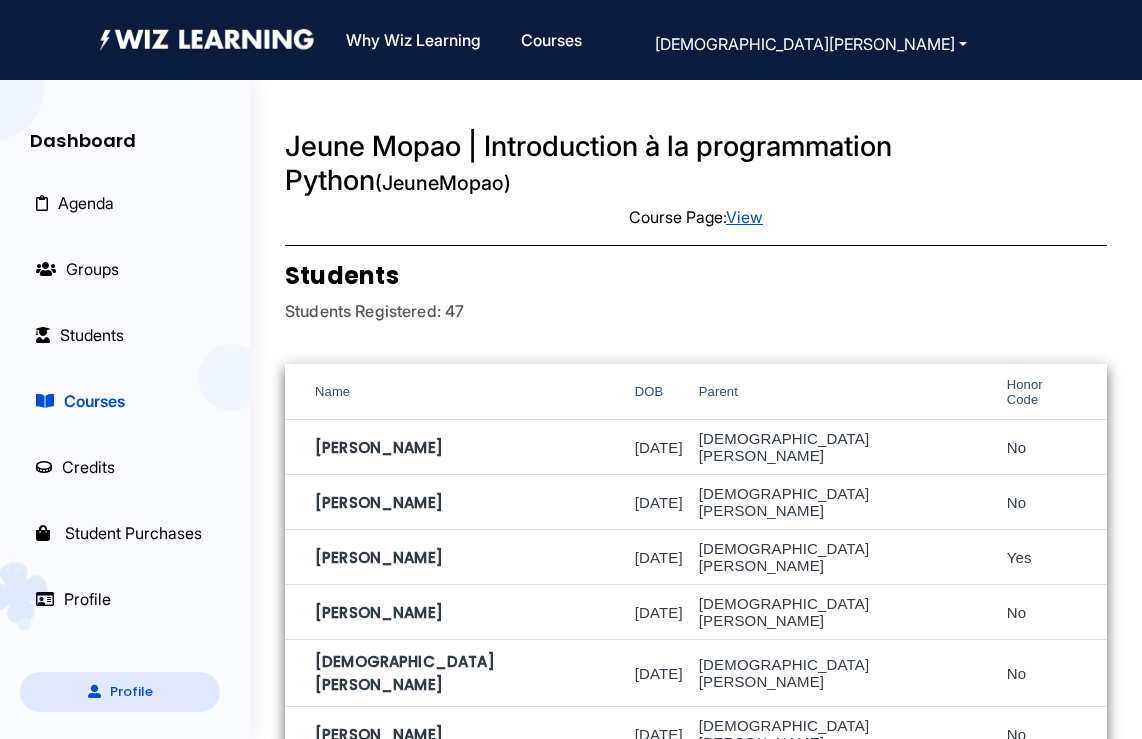 click on "View" 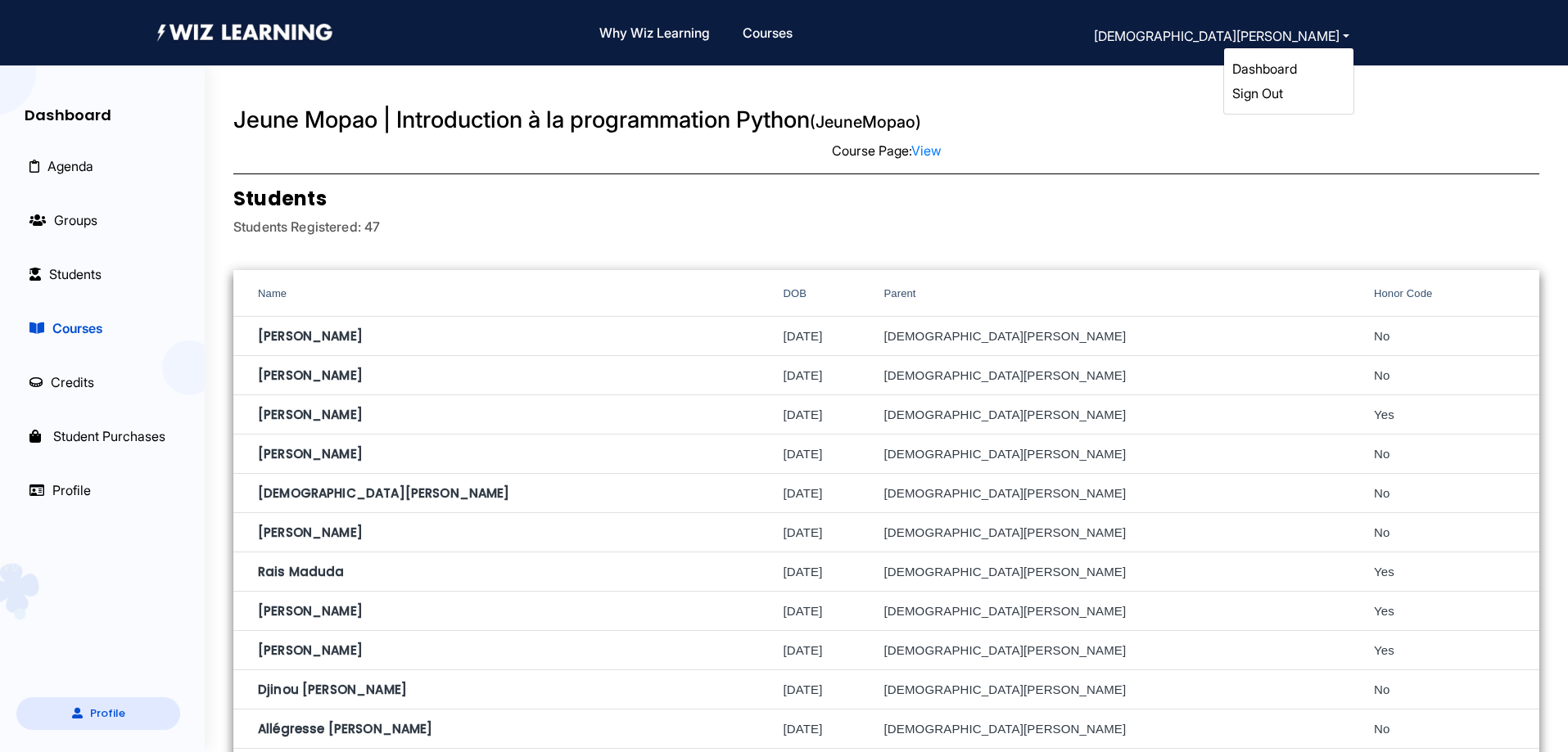 click on "Sign Out" at bounding box center [1258, 93] 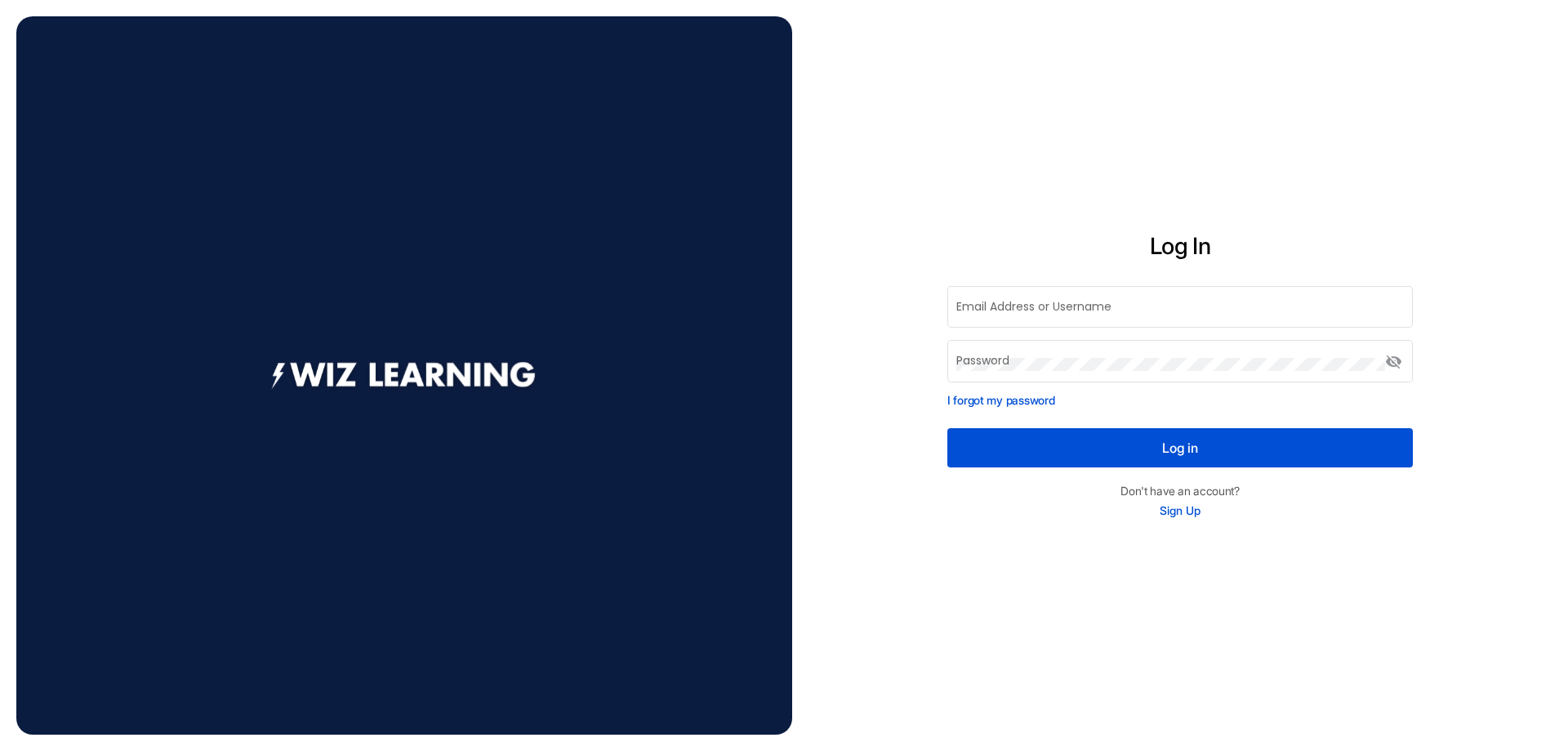 type on "**********" 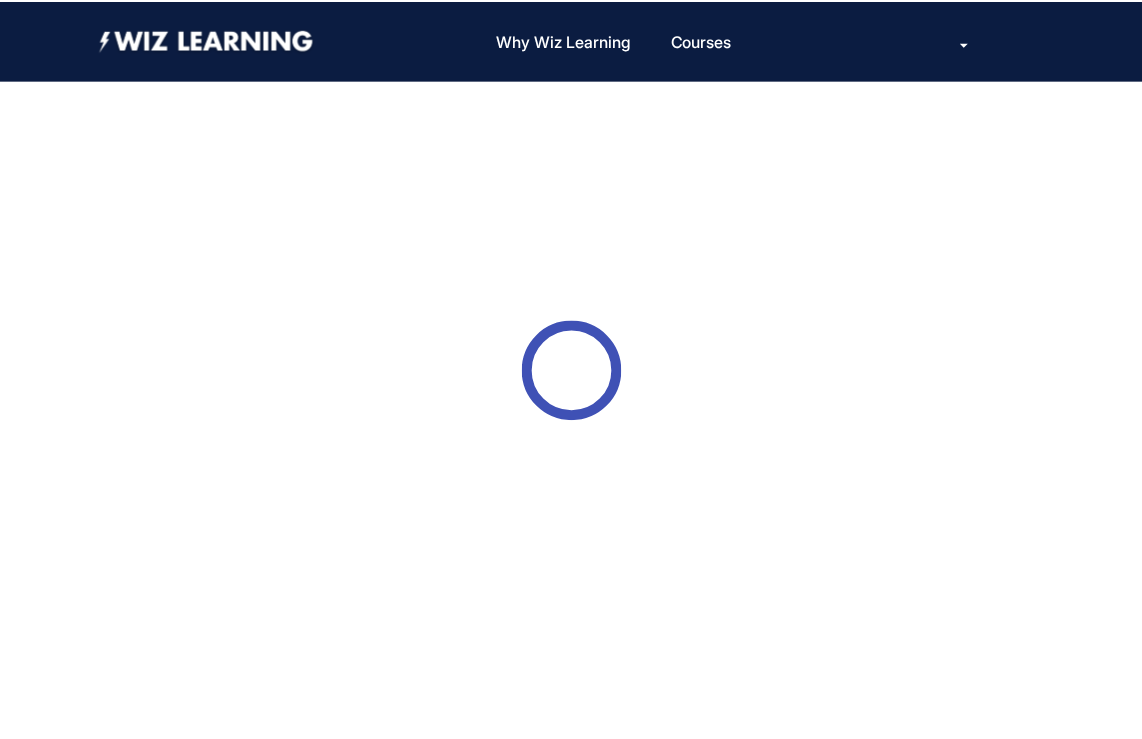 scroll, scrollTop: 0, scrollLeft: 0, axis: both 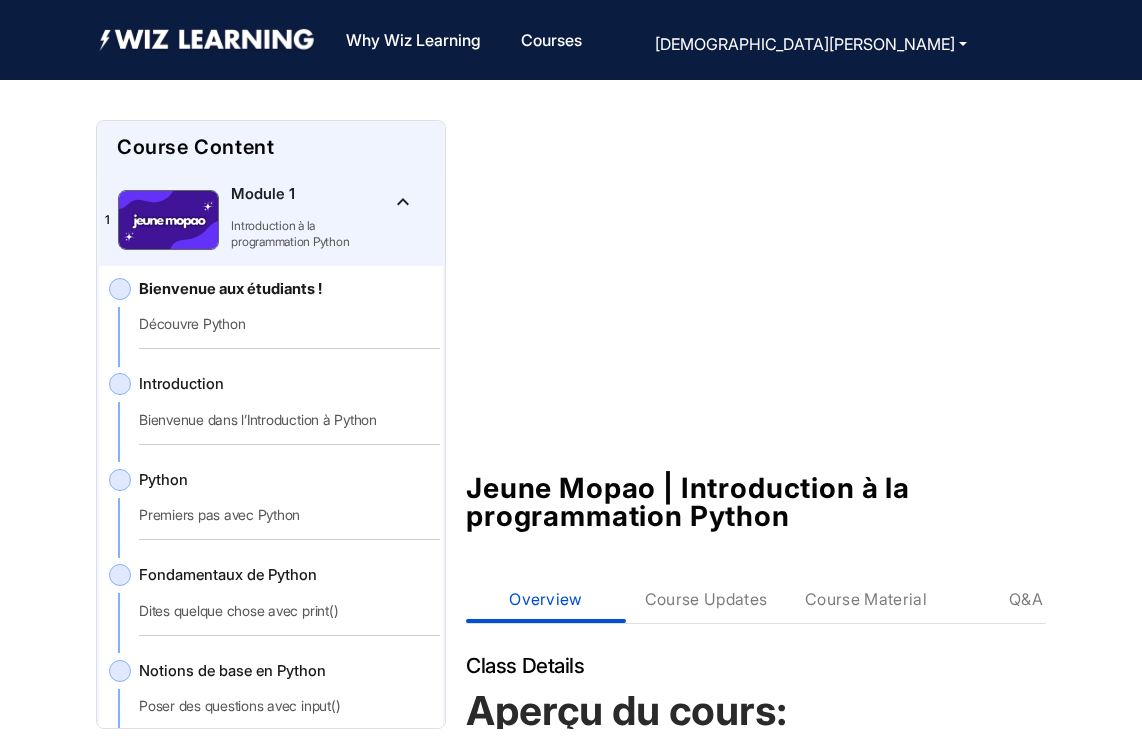 click on "Jeune Mopao | Introduction à la programmation Python Course Content Overview Course Updates Course Material Q&A Class Details Aperçu du cours: Dans ce cours, les élèves apprendront à écrire du véritable code Python en utilisant un éditeur basé sur un navigateur. Grâce à des leçons interactives, des activités pratiques et des projets créatifs, ils développeront une base solide dans les concepts fondamentaux de la programmation, tels que les variables, les entrées/sorties, les conditions, les boucles, les fonctions et les chaînes de caractères. Le cours est conçu pour être accessible aux débutants, engageant et pratique — aidant les élèves à développer à la fois leur aisance en codage et leurs compétences en résolution de problèmes. Chaque module introduit de nouveaux concepts à travers des exercices interactifs et de petits projets créatifs, menant à un projet final de synthèse. Supply Checklist Outils et plateformes Plateforme d’apprentissage Wiz Course Content |" 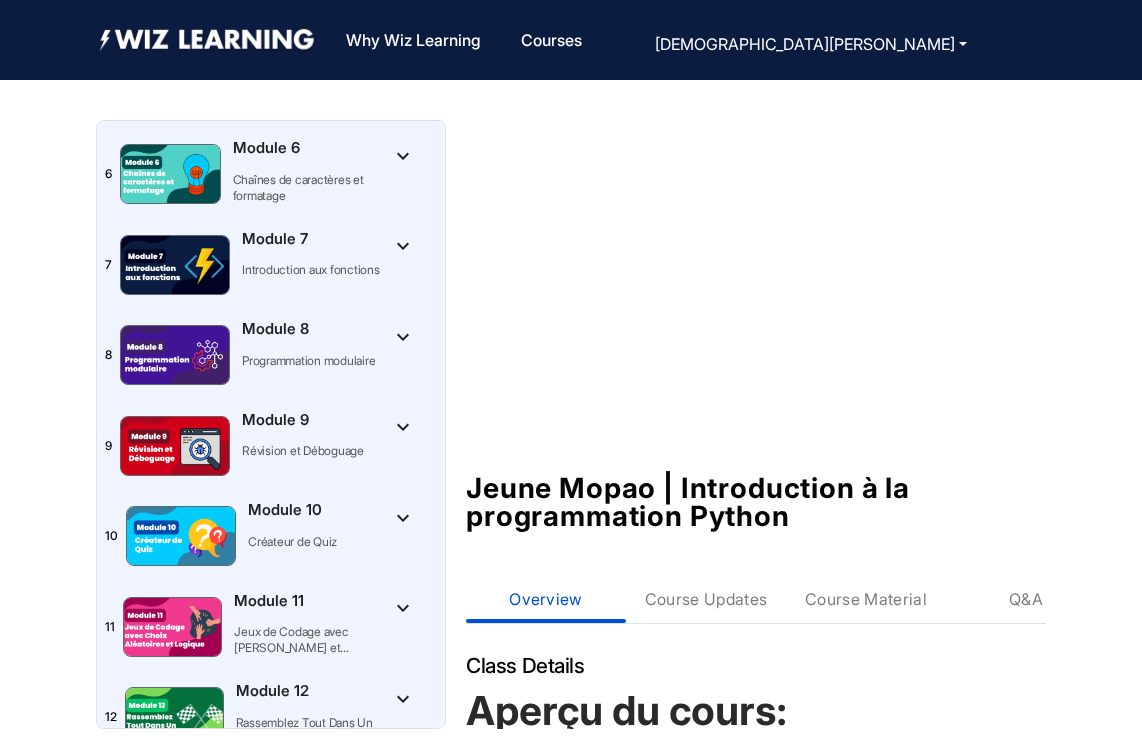 scroll, scrollTop: 1394, scrollLeft: 0, axis: vertical 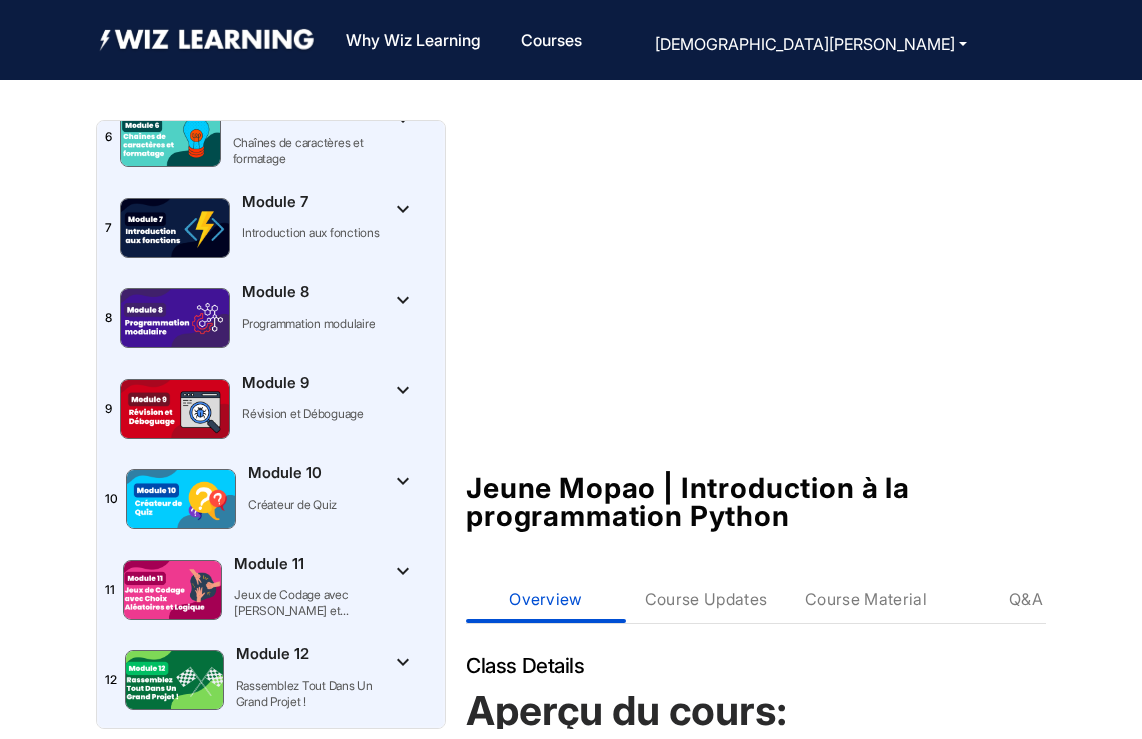 click on "keyboard_arrow_down" 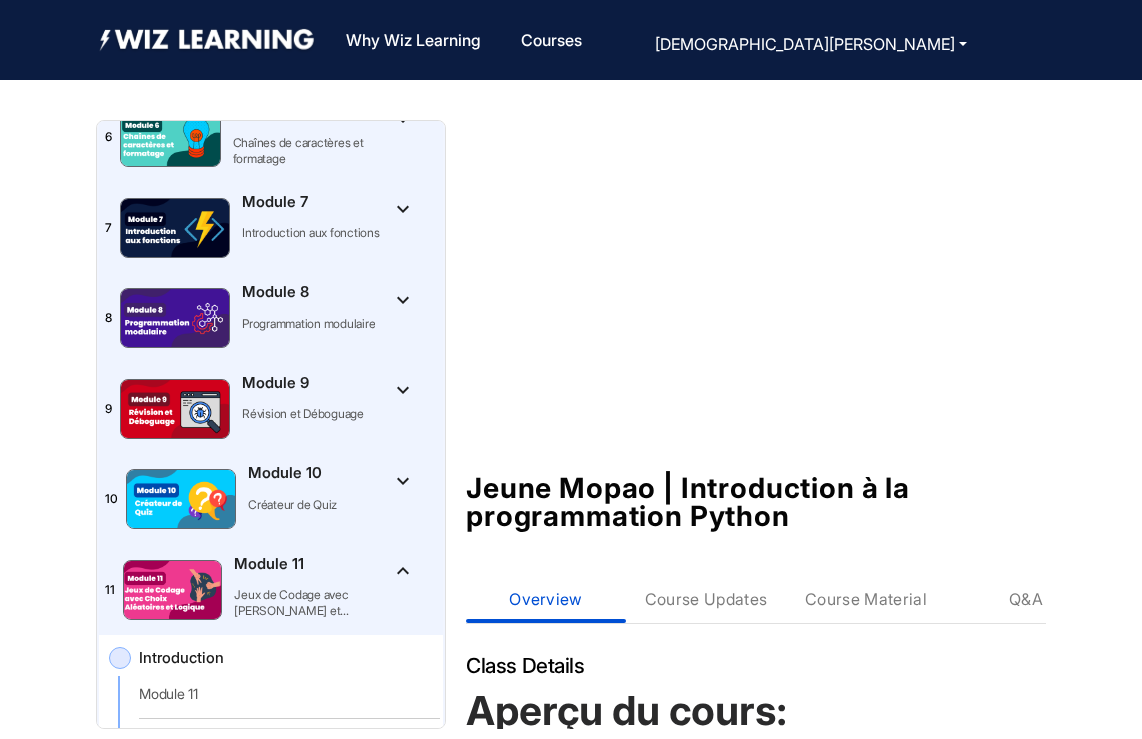 click on "keyboard_arrow_down" 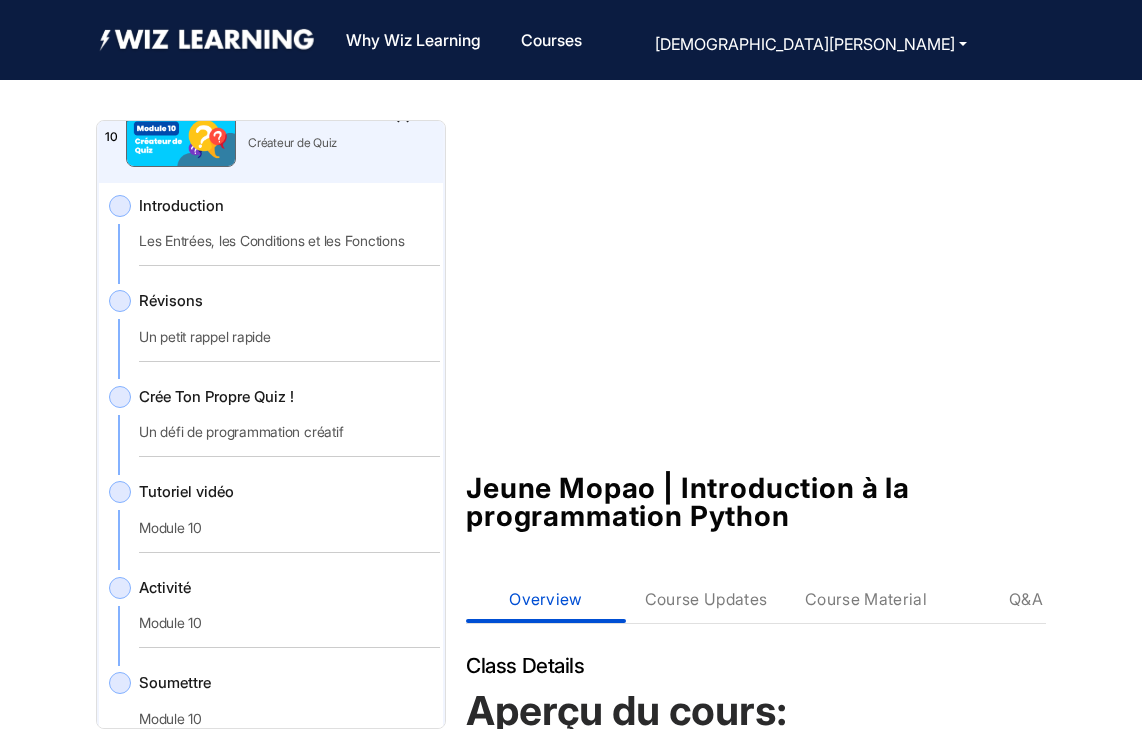 scroll, scrollTop: 1740, scrollLeft: 0, axis: vertical 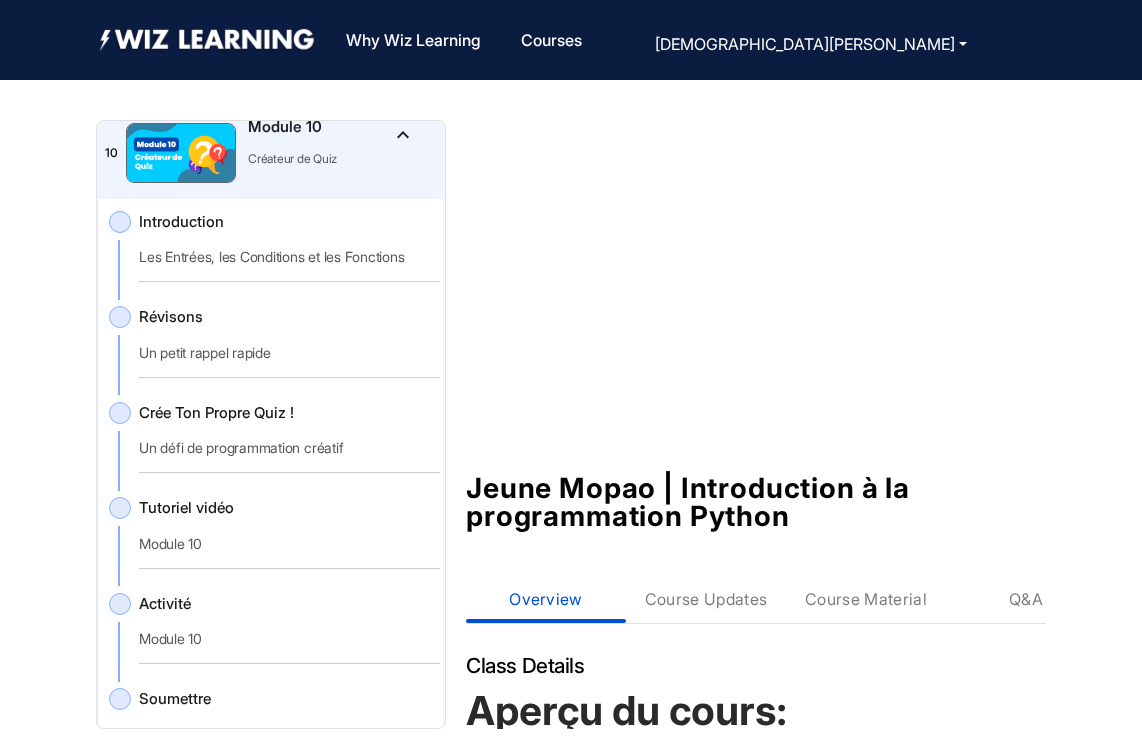 click on "Introduction   Les Entrées, les Conditions et les Fonctions" 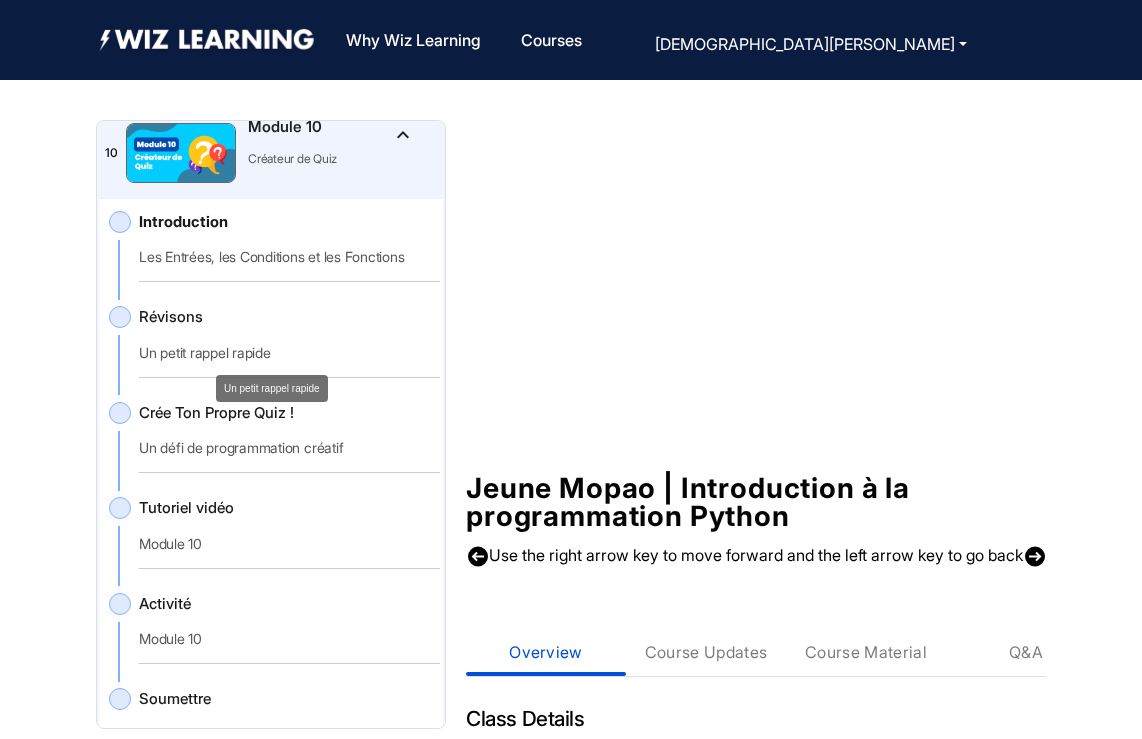 click on "Un petit rappel rapide" 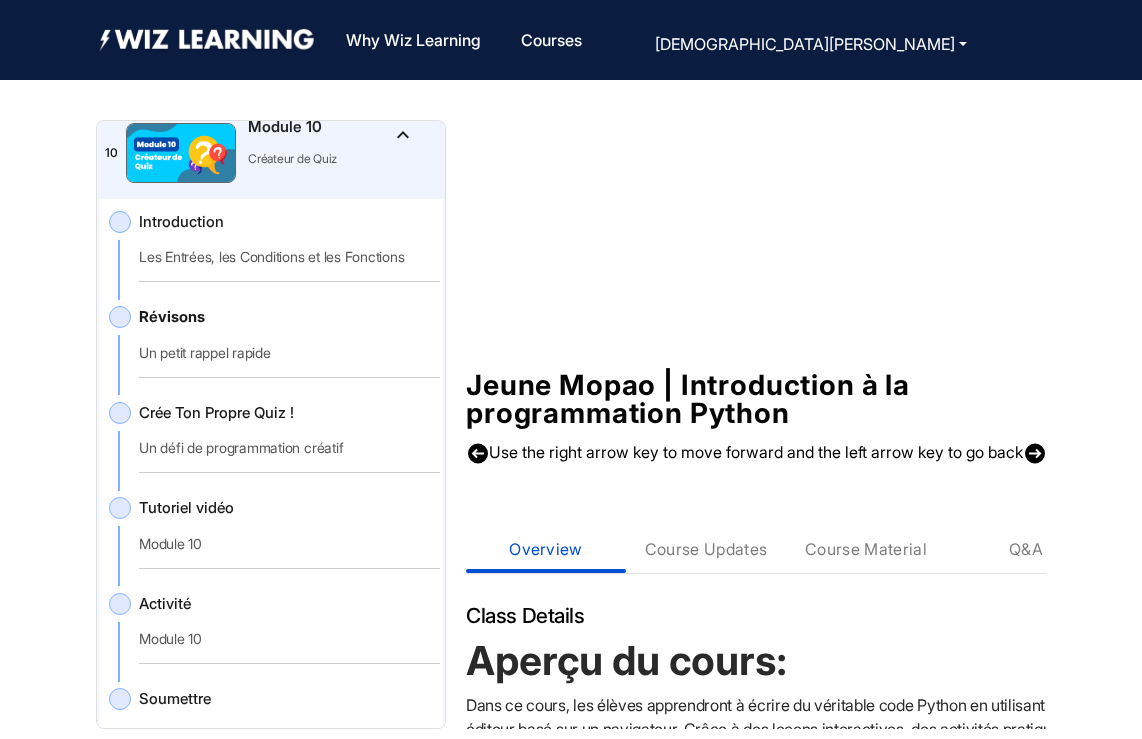 scroll, scrollTop: 21, scrollLeft: 0, axis: vertical 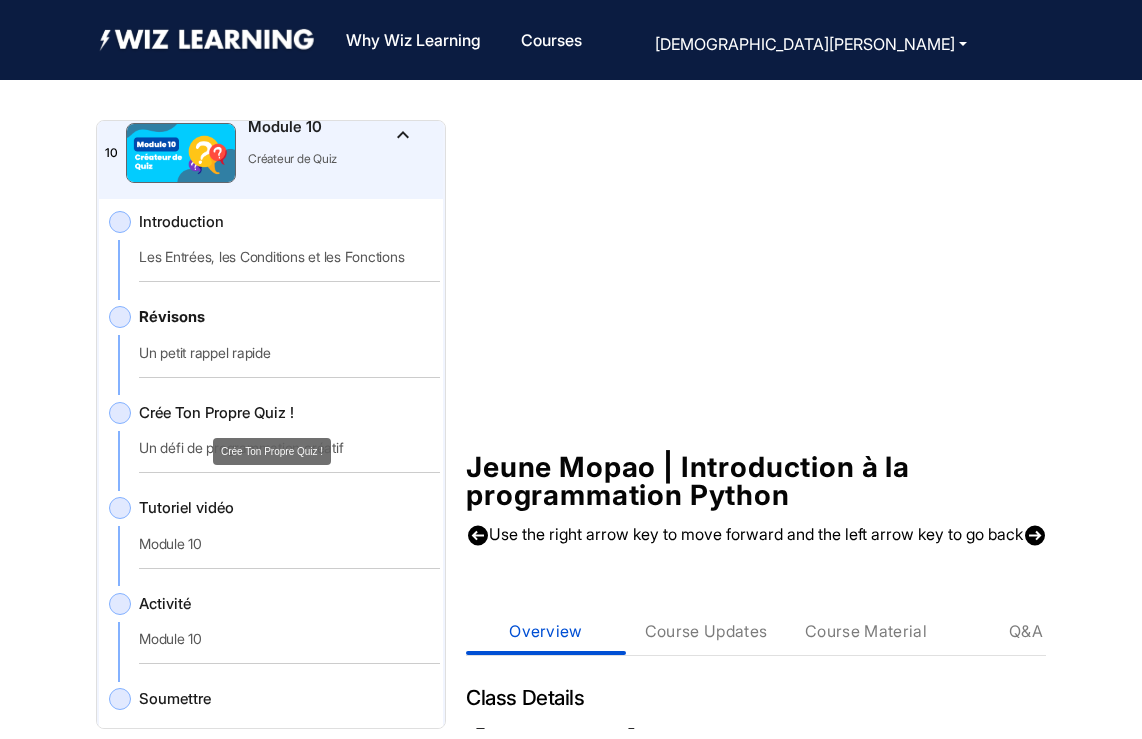 click on "Crée Ton Propre Quiz !" 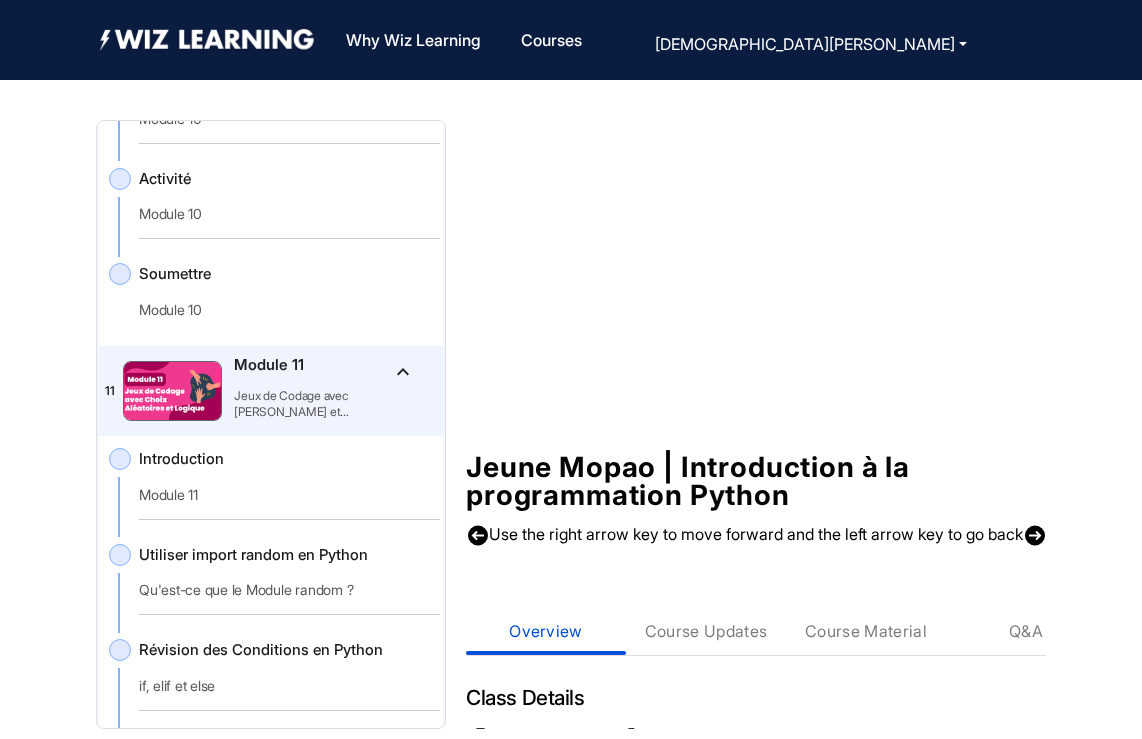 scroll, scrollTop: 2188, scrollLeft: 0, axis: vertical 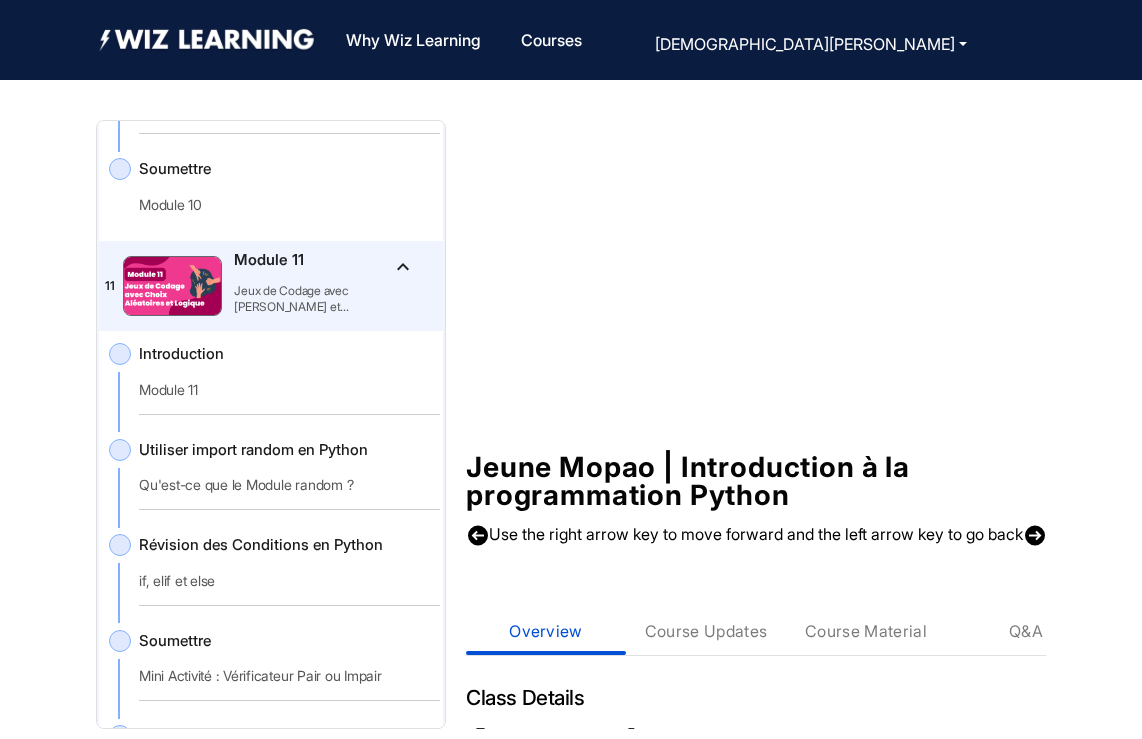 click on "Utiliser import random en Python   Qu'est-ce que le Module random ?" 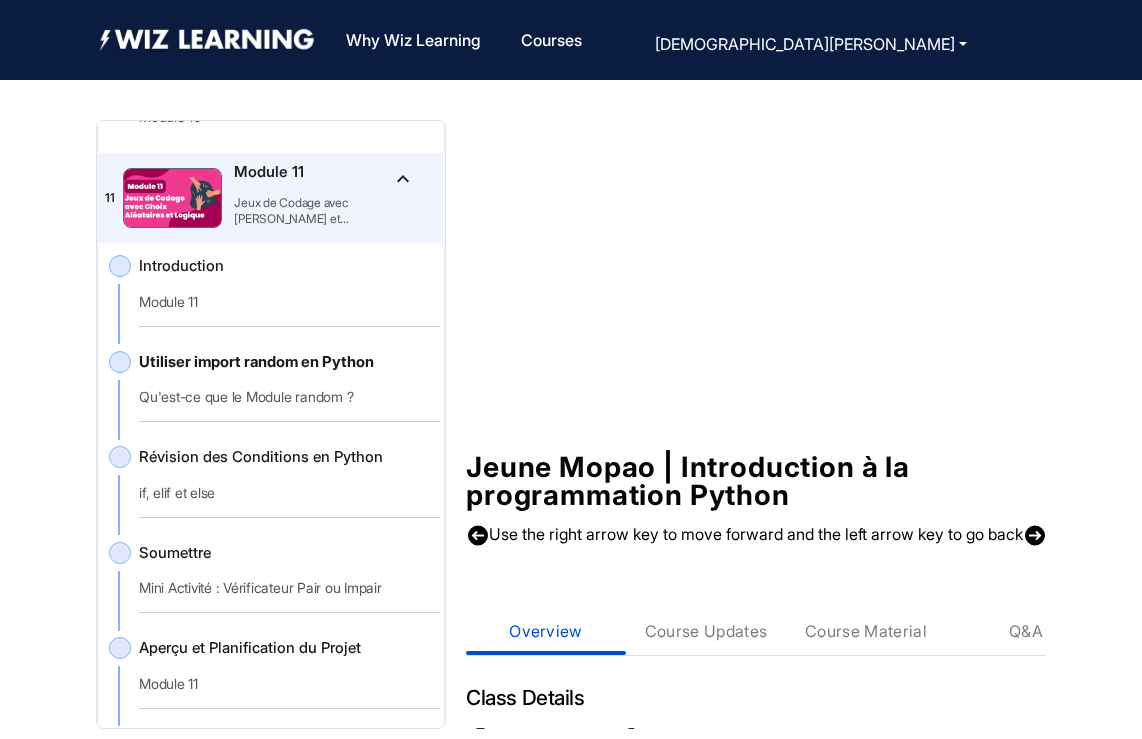 scroll, scrollTop: 2414, scrollLeft: 0, axis: vertical 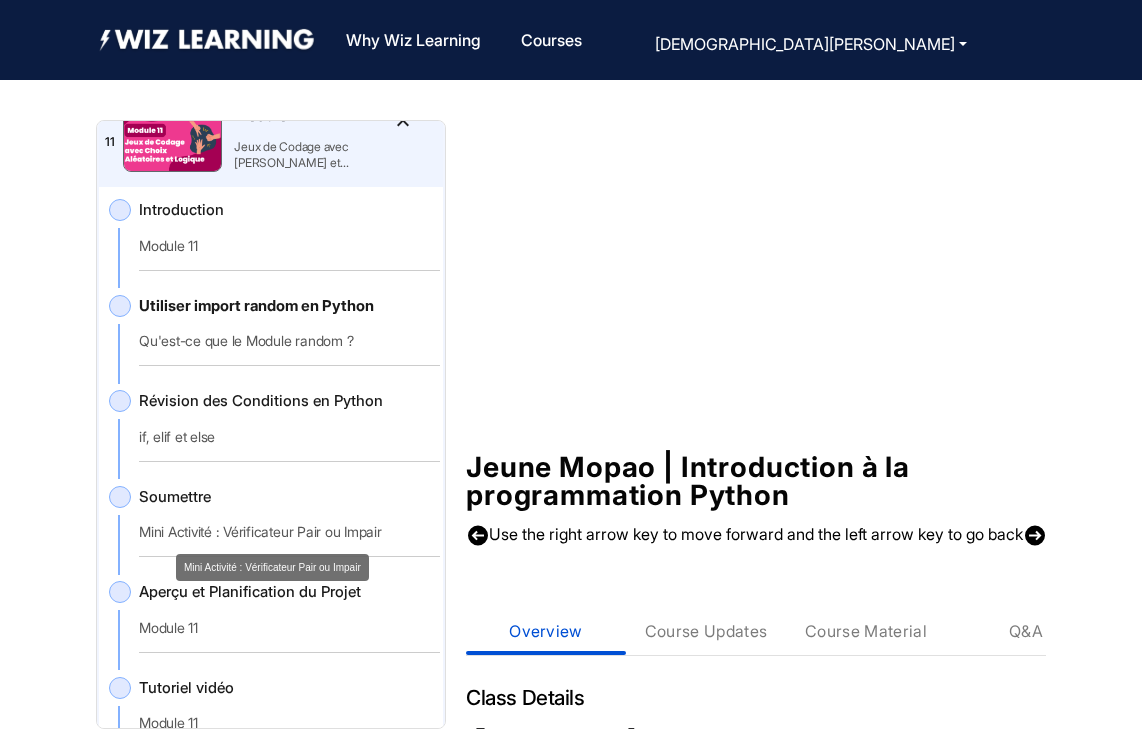 click on "Mini Activité : Vérificateur Pair ou Impair" 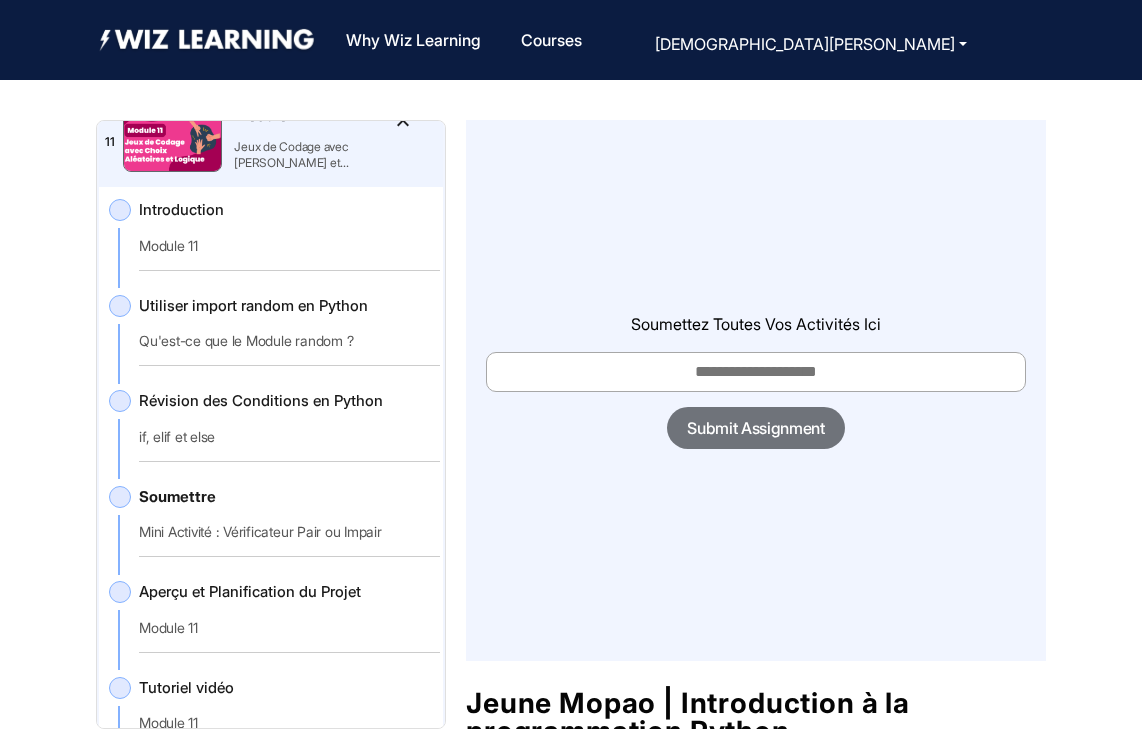 scroll, scrollTop: 260, scrollLeft: 0, axis: vertical 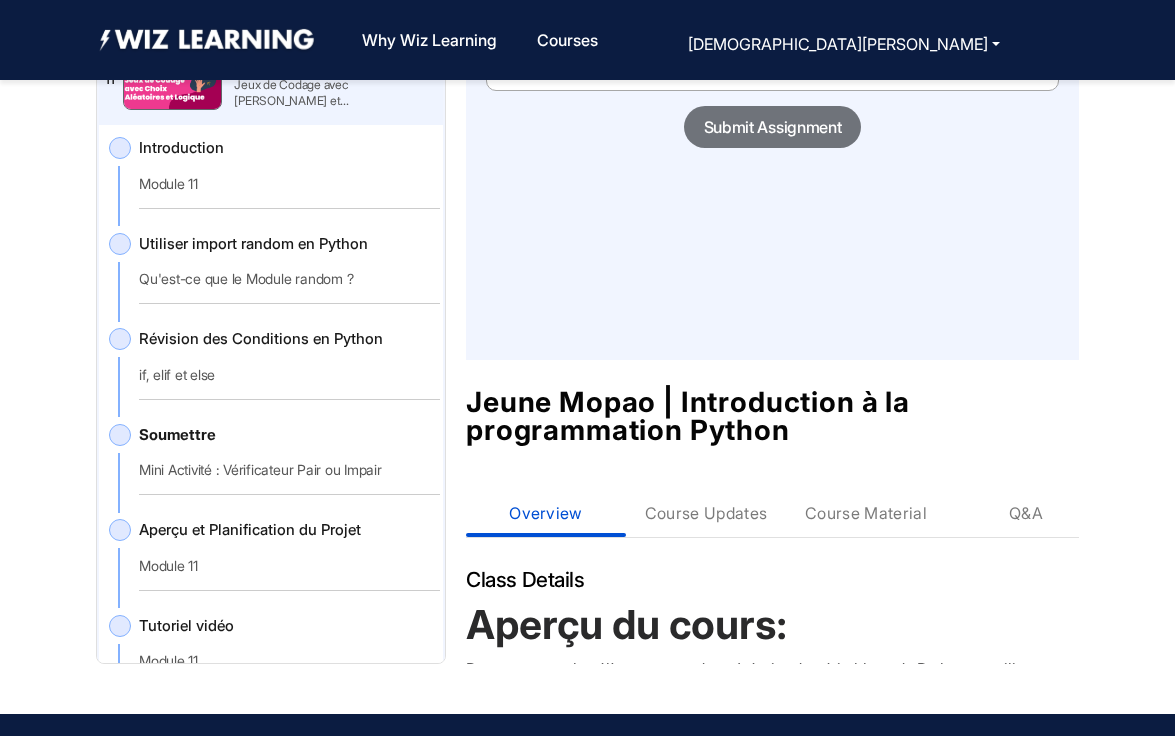 drag, startPoint x: 1073, startPoint y: 327, endPoint x: 1074, endPoint y: 225, distance: 102.0049 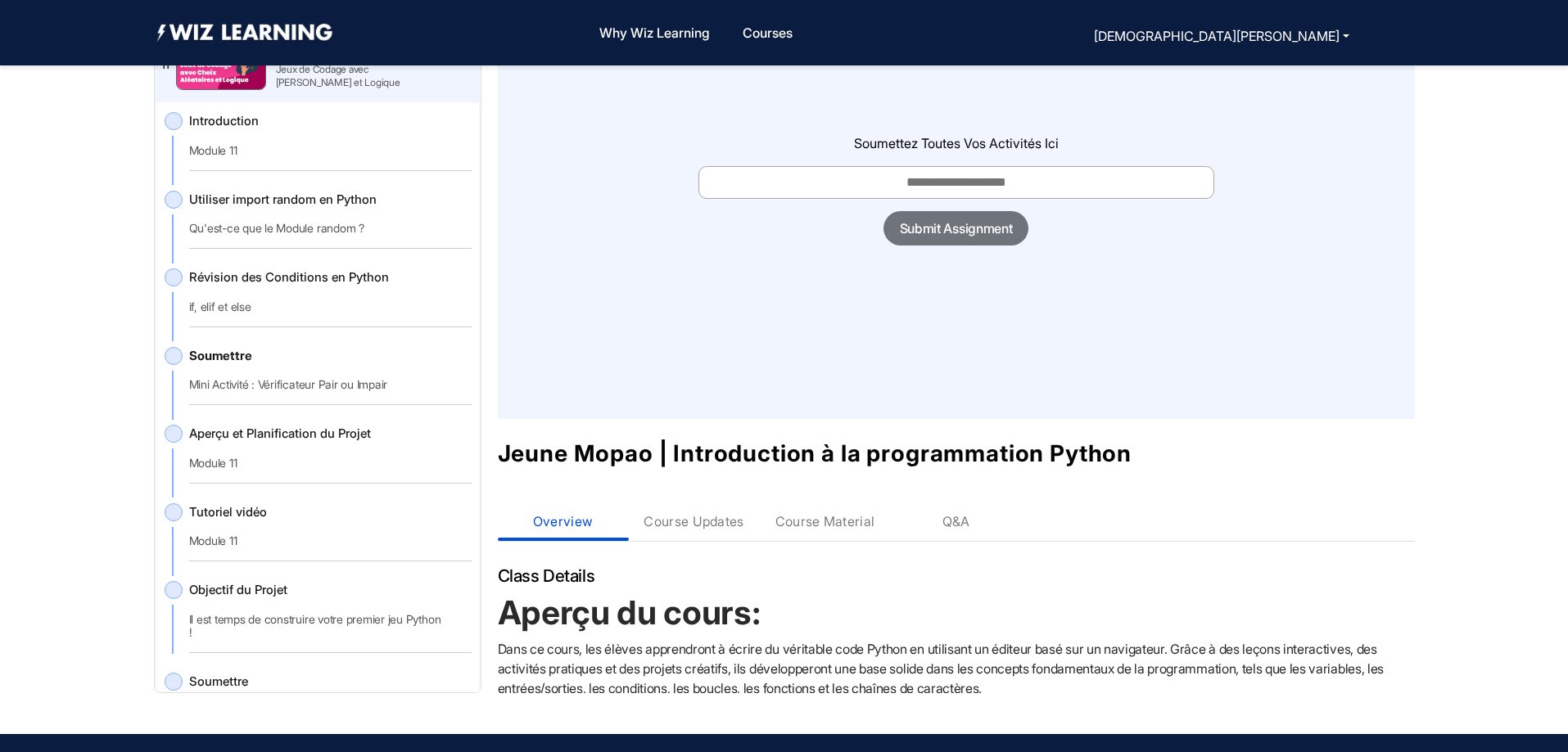 scroll, scrollTop: 0, scrollLeft: 0, axis: both 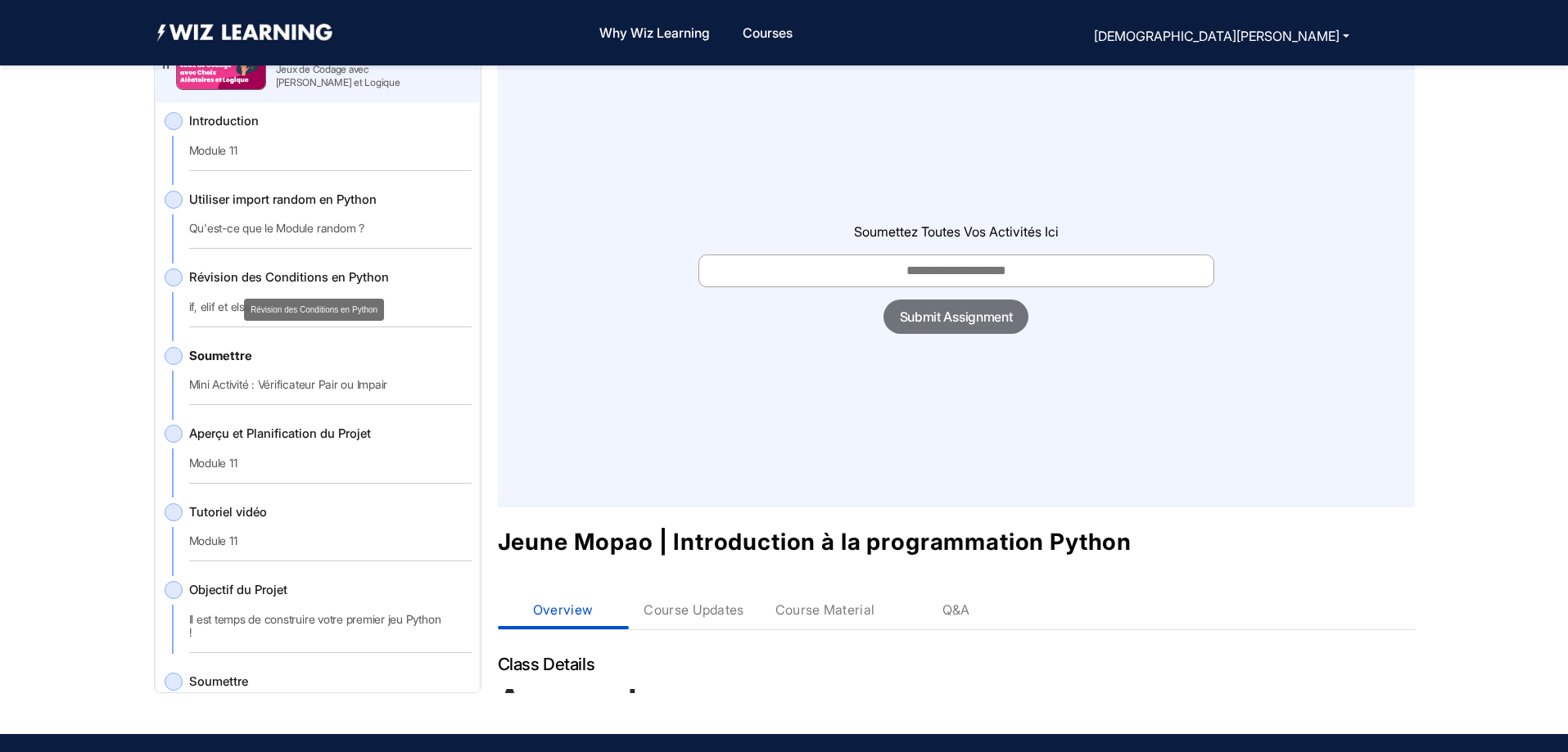 click on "Révision des Conditions en Python" at bounding box center [314, 309] 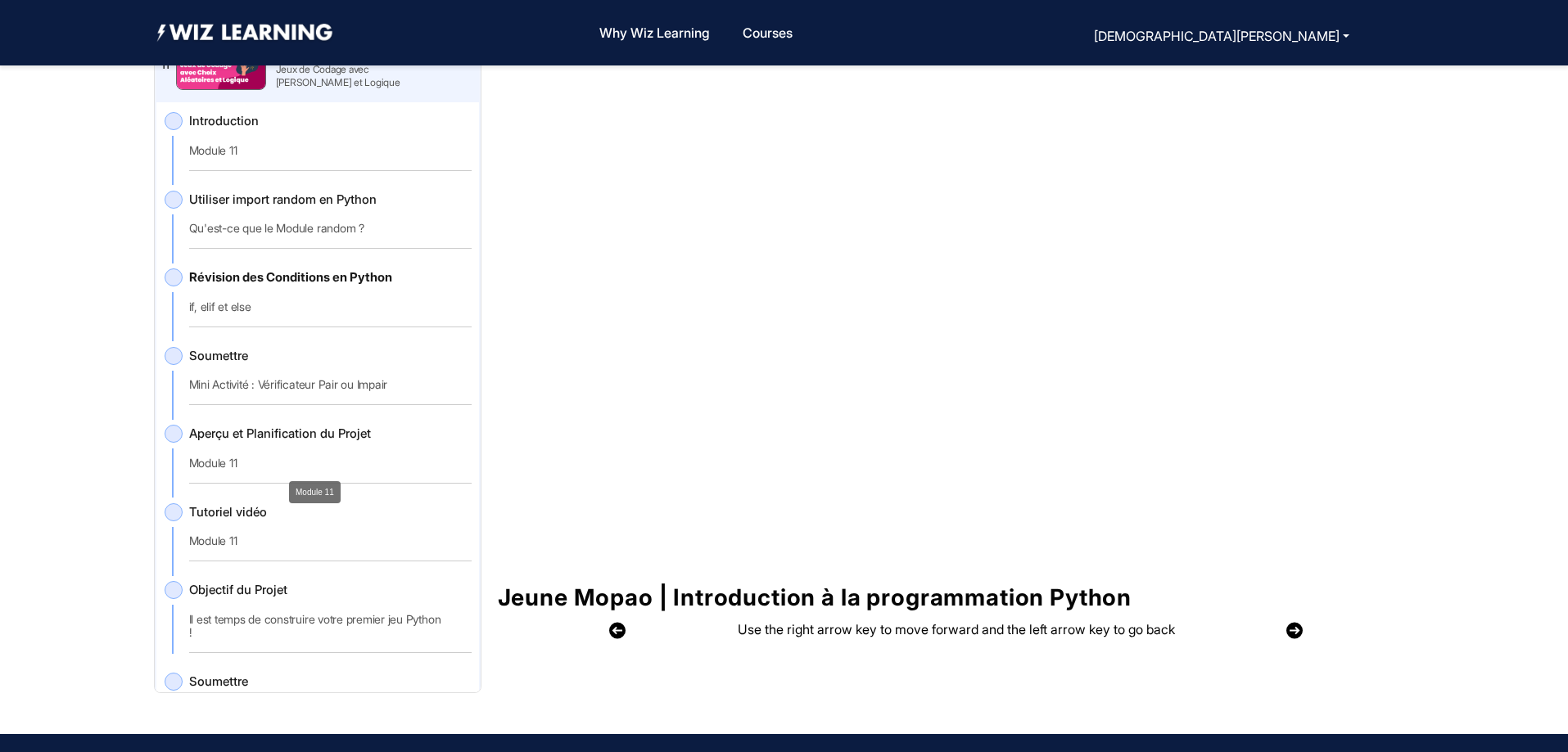 click on "Aperçu et Planification du Projet" 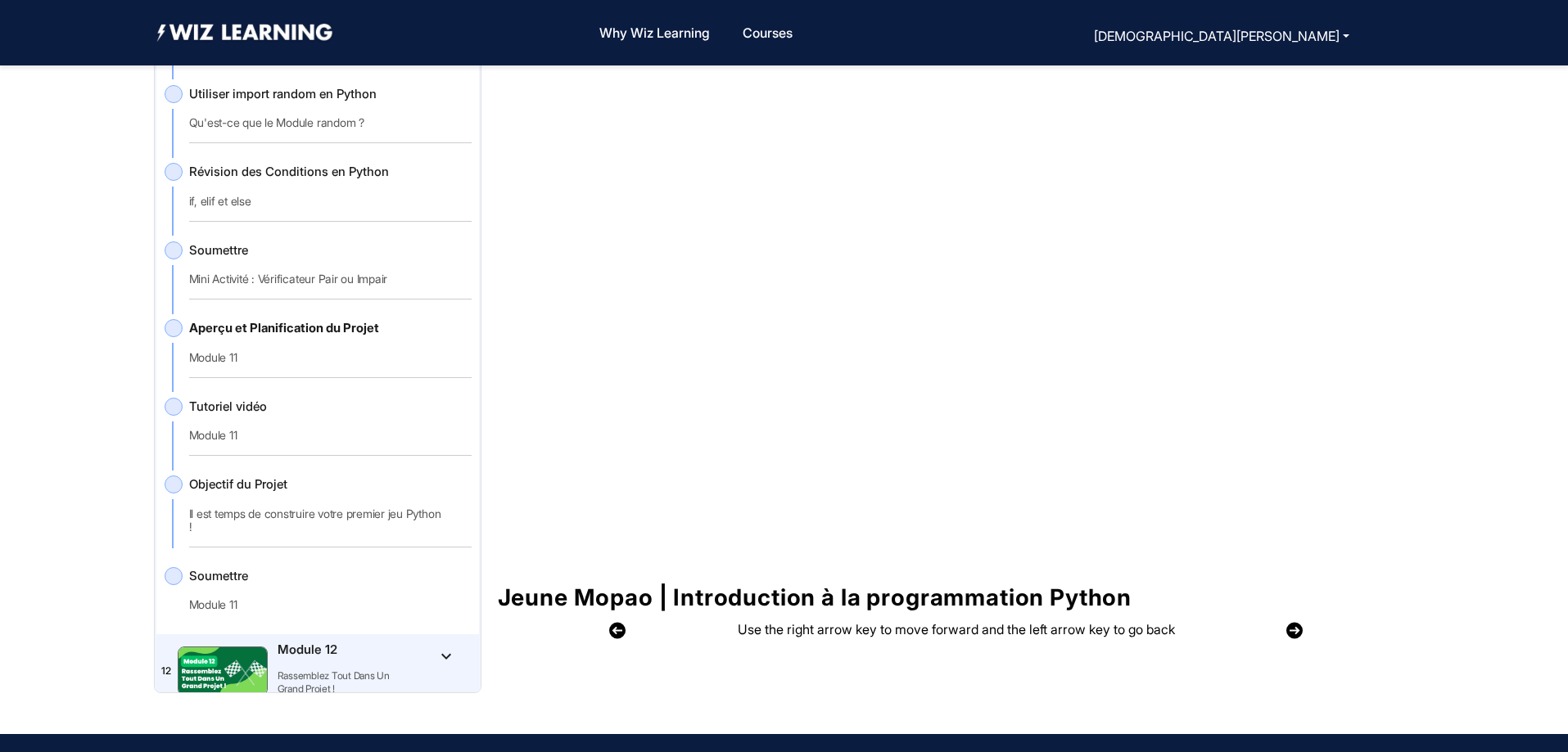 scroll, scrollTop: 2099, scrollLeft: 0, axis: vertical 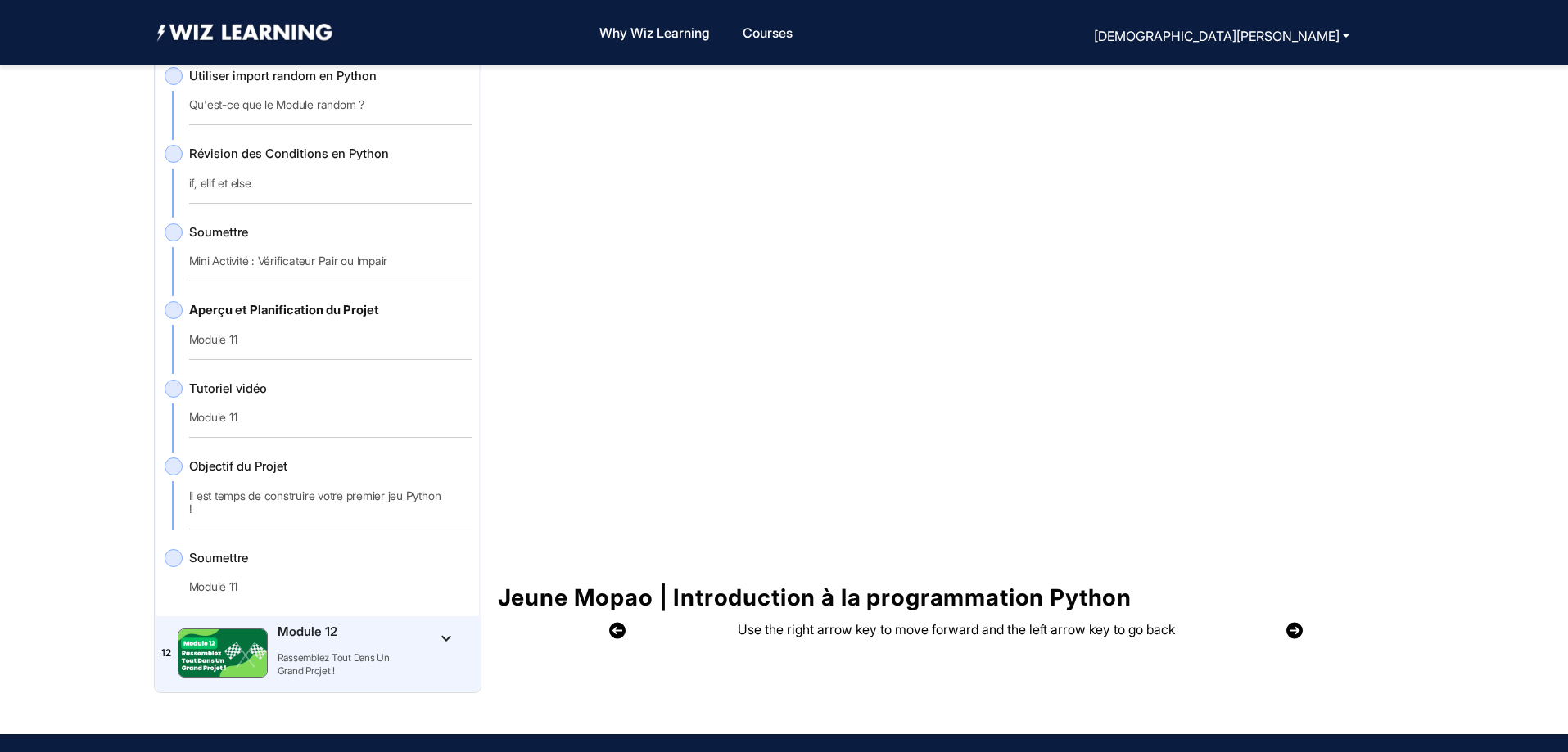 click on "keyboard_arrow_down" 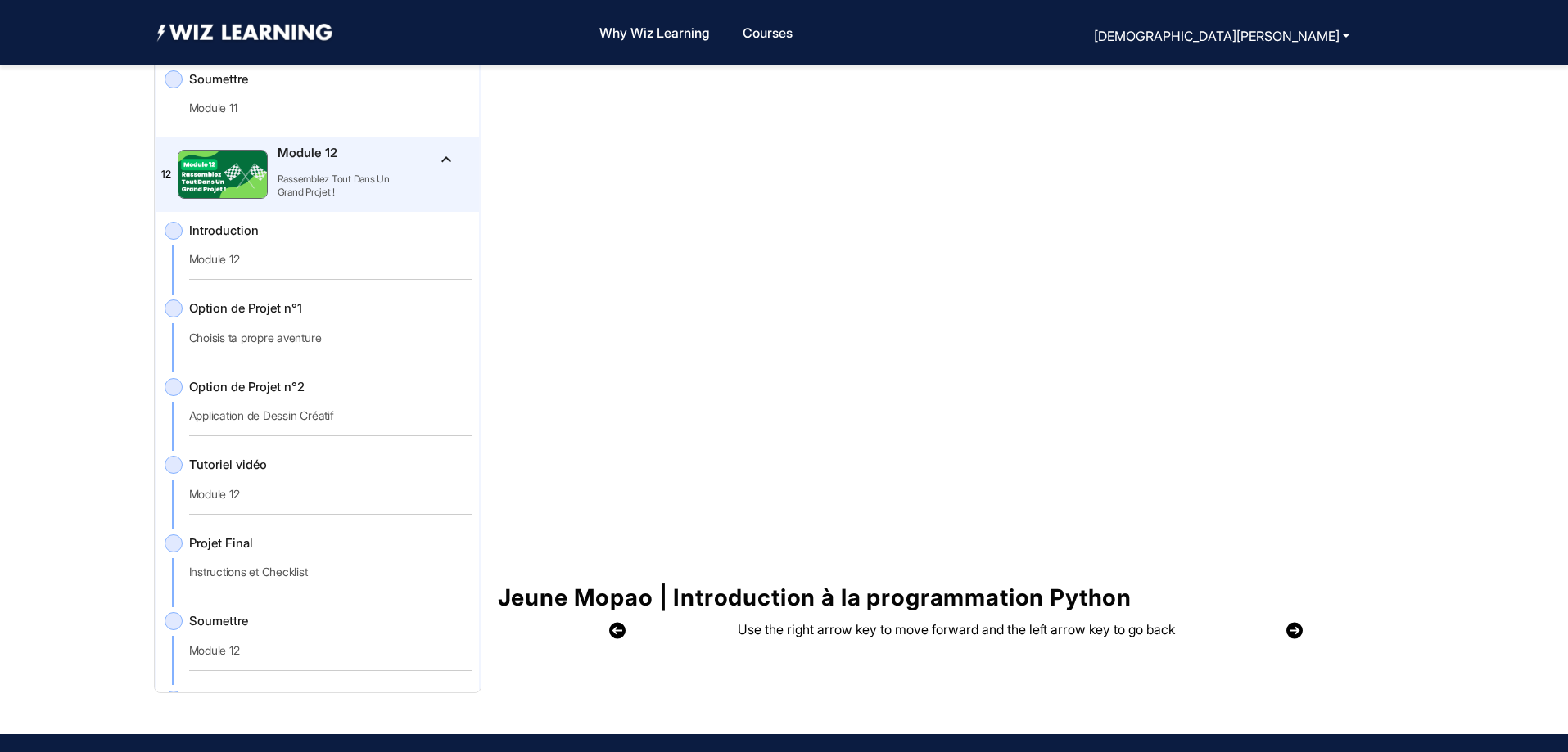 scroll, scrollTop: 2582, scrollLeft: 0, axis: vertical 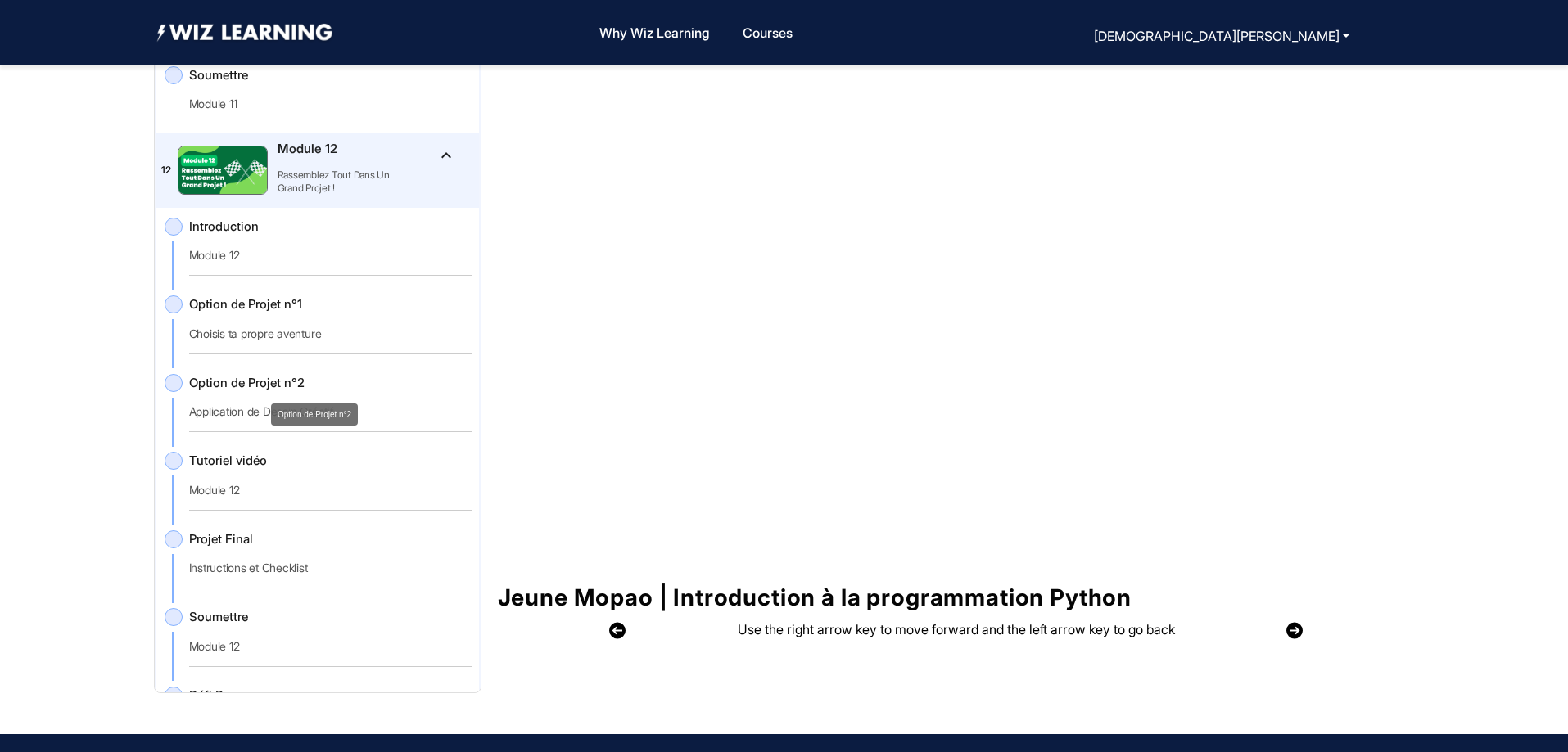 click on "Option de Projet n°2" at bounding box center (314, 414) 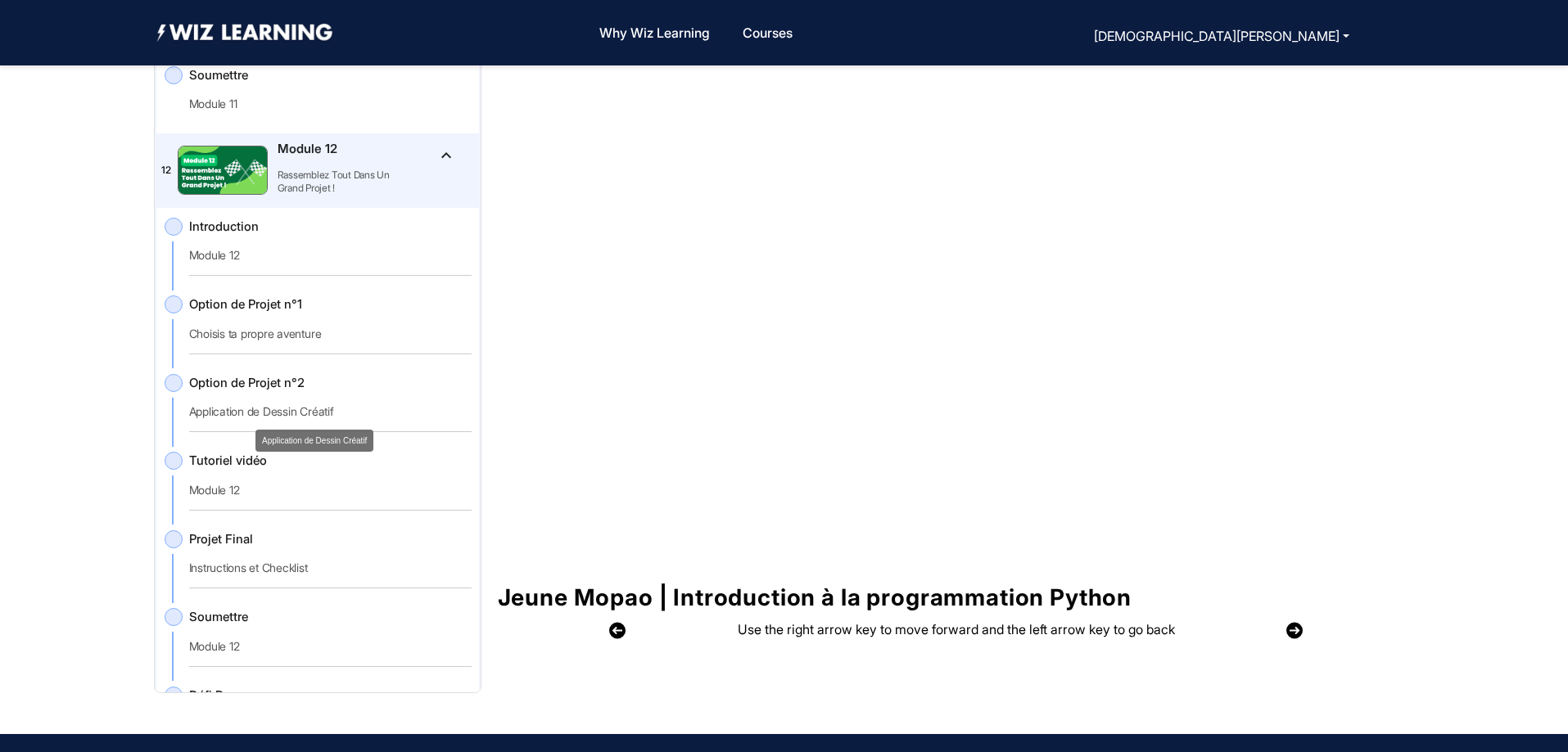 click on "Application de Dessin Créatif" 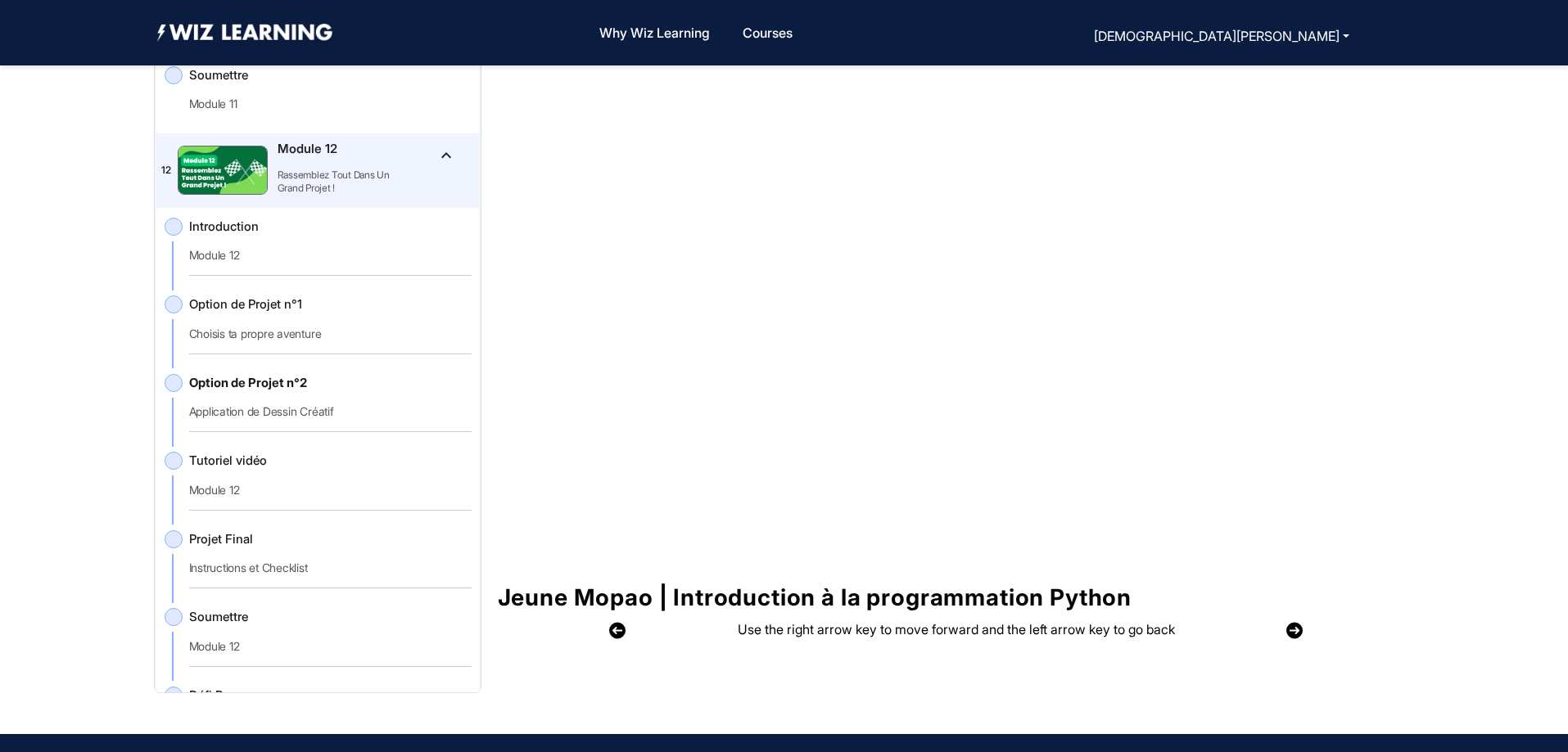 click on "Tutoriel vidéo   Module 12" 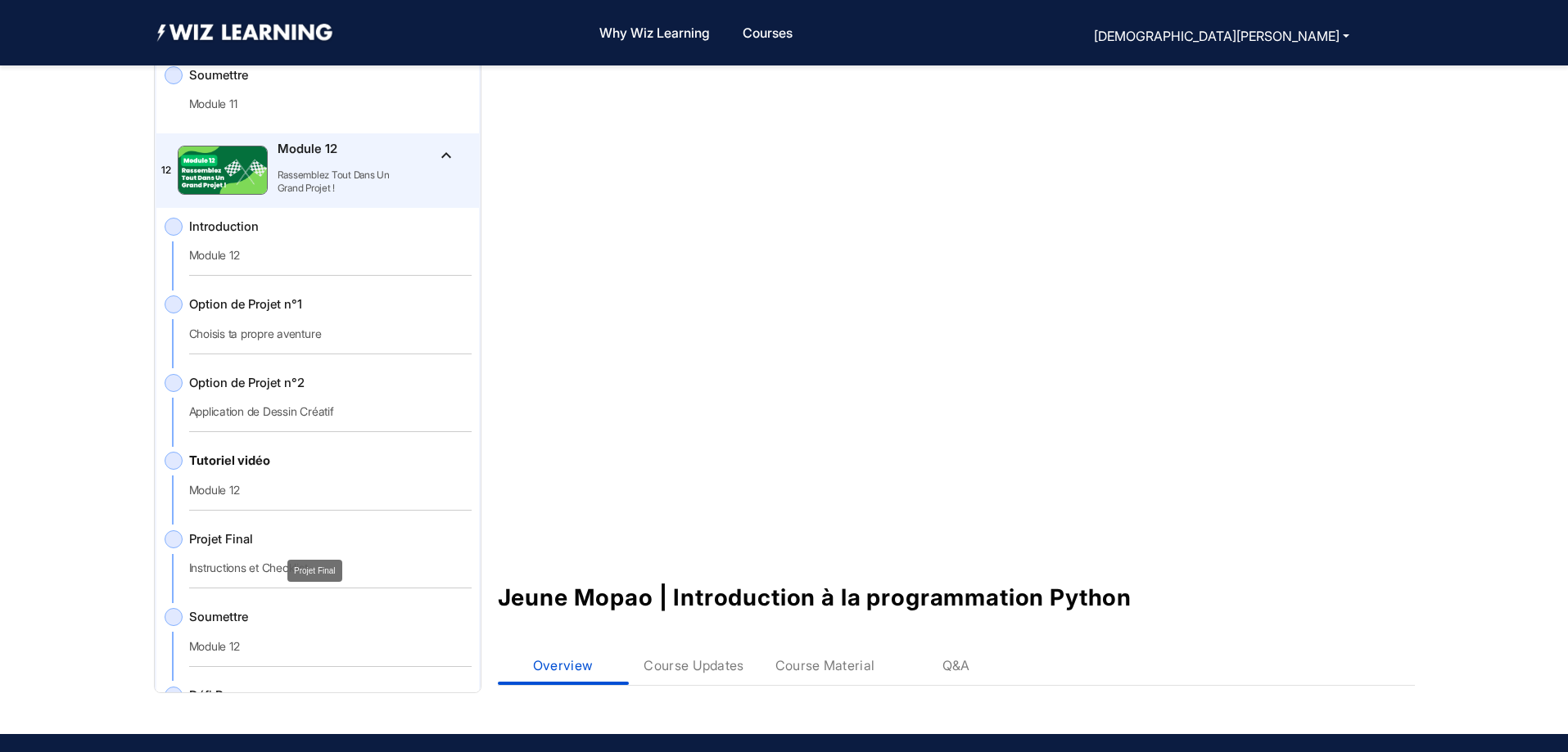 click on "Projet Final" at bounding box center (314, 570) 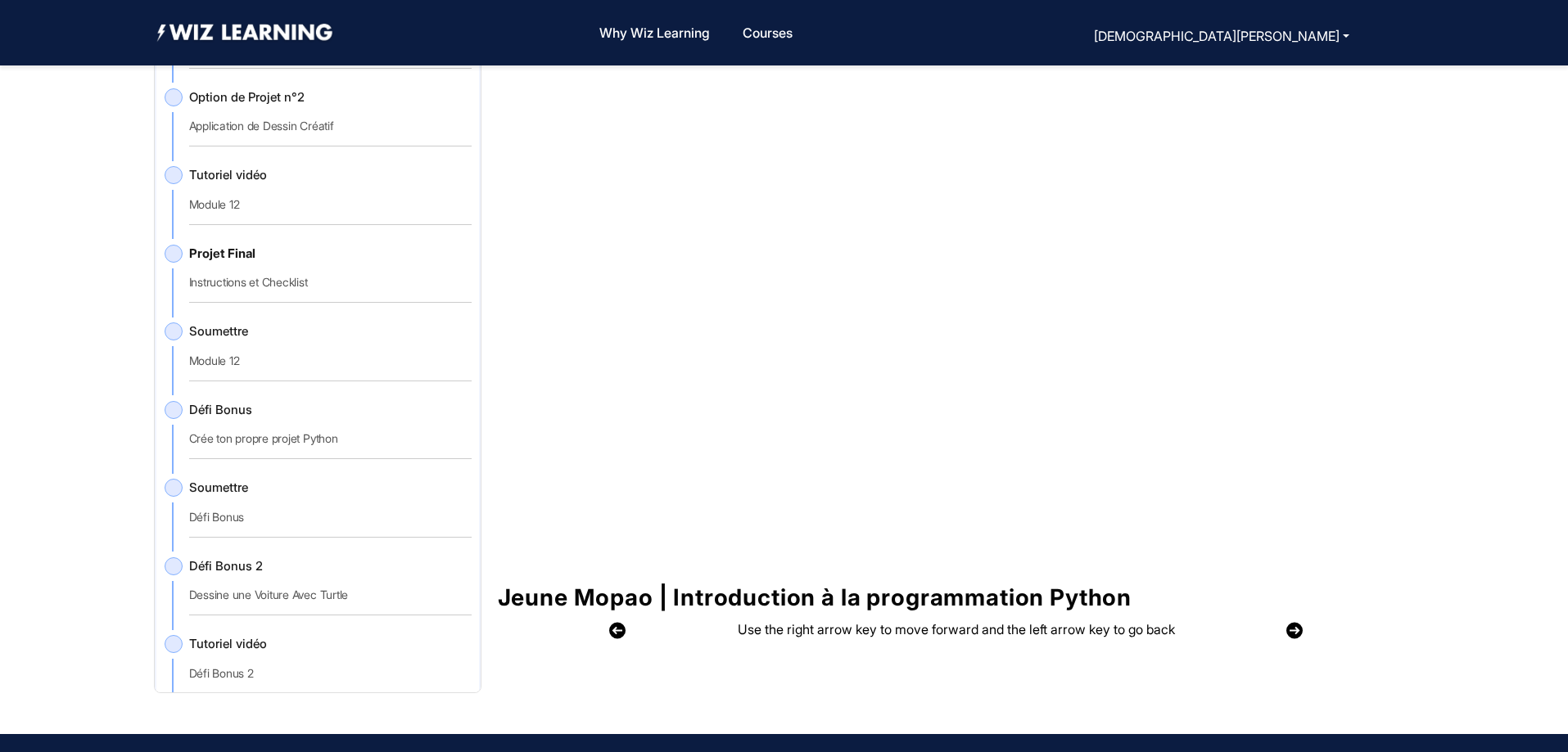 scroll, scrollTop: 2839, scrollLeft: 0, axis: vertical 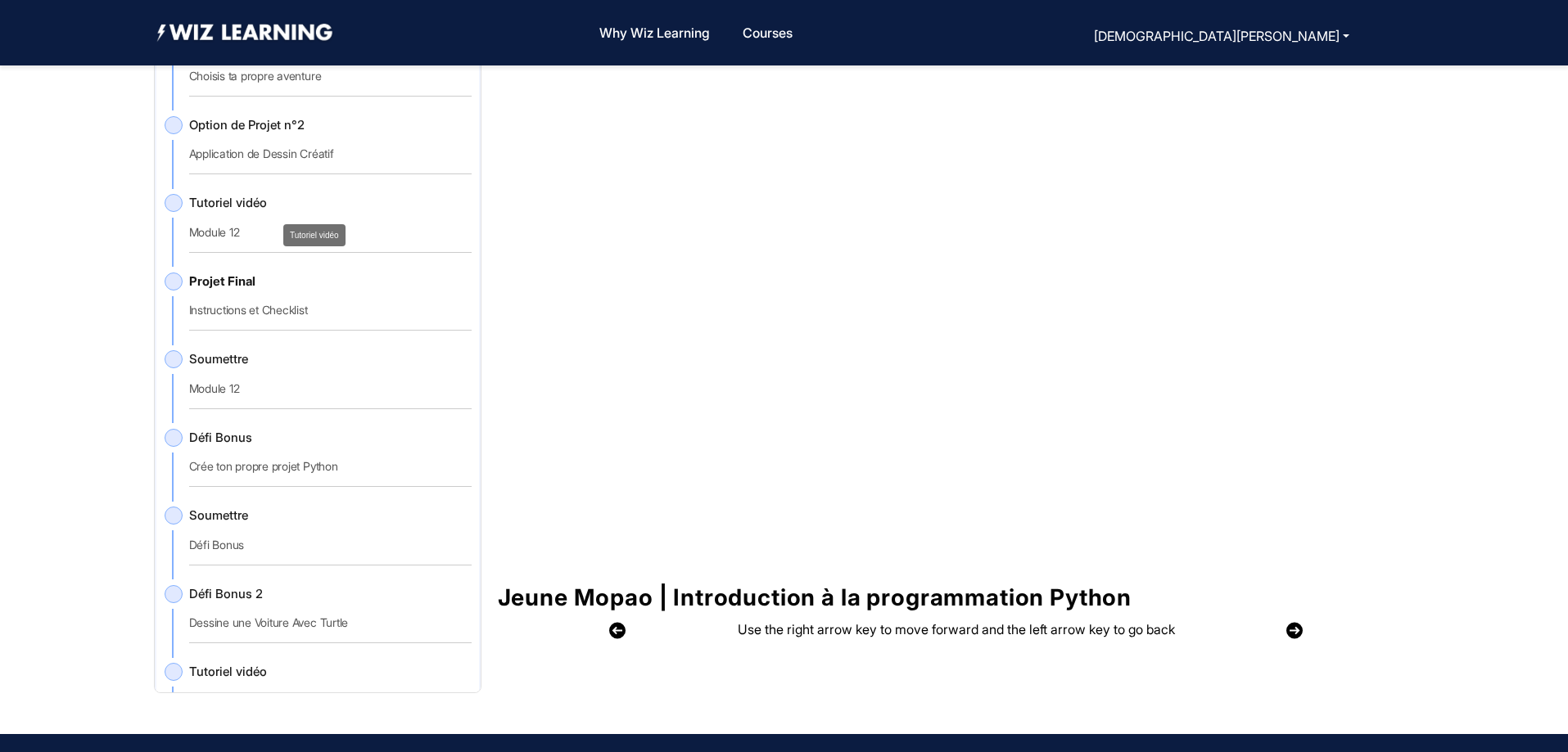 click on "Tutoriel vidéo" at bounding box center [314, 235] 